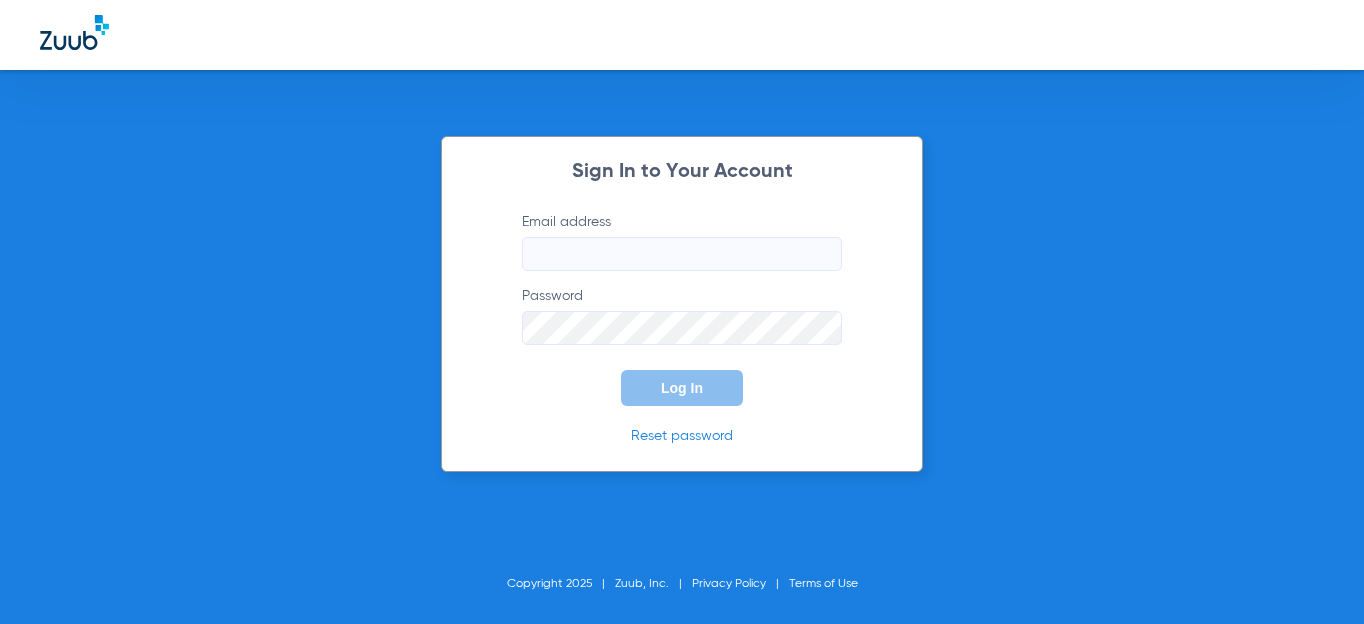 scroll, scrollTop: 0, scrollLeft: 0, axis: both 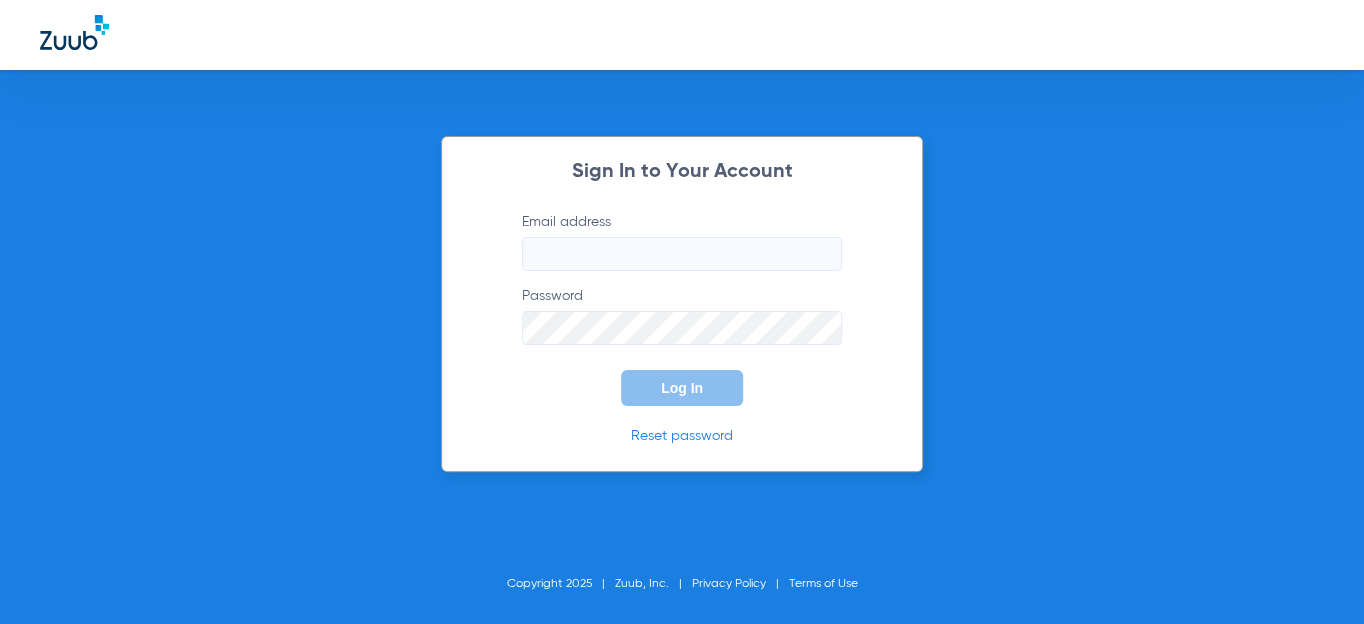 type on "[EMAIL_ADDRESS][DOMAIN_NAME]" 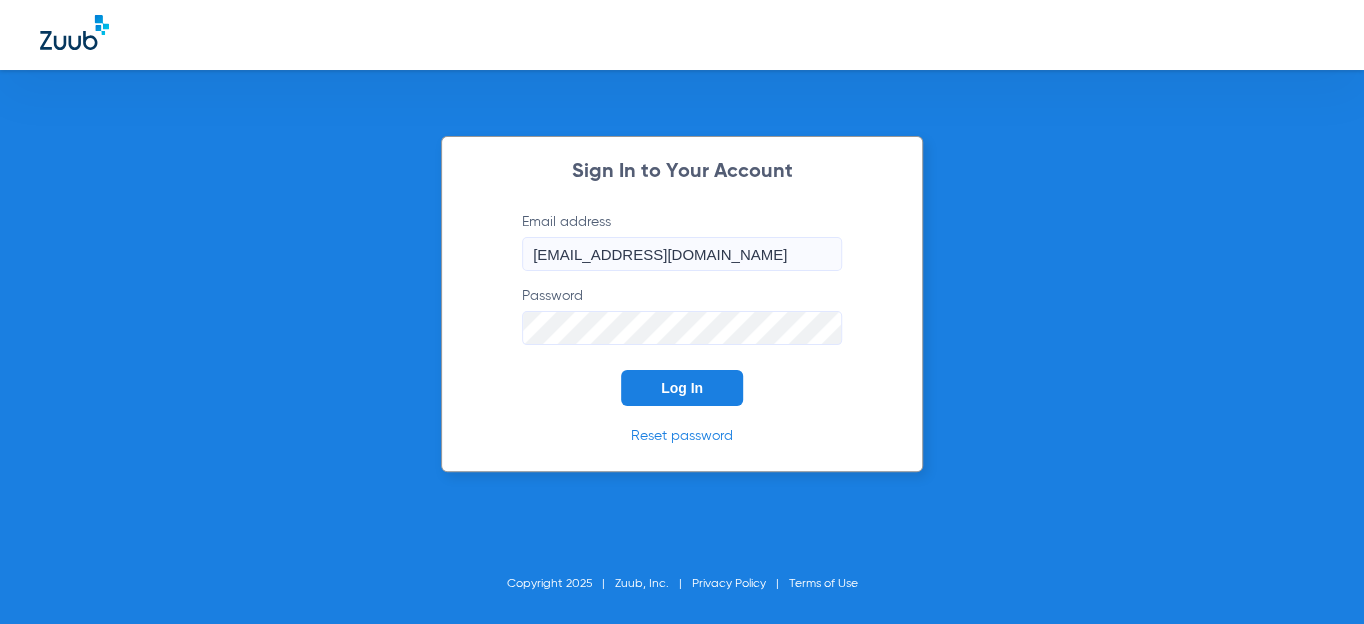 click on "Log In" 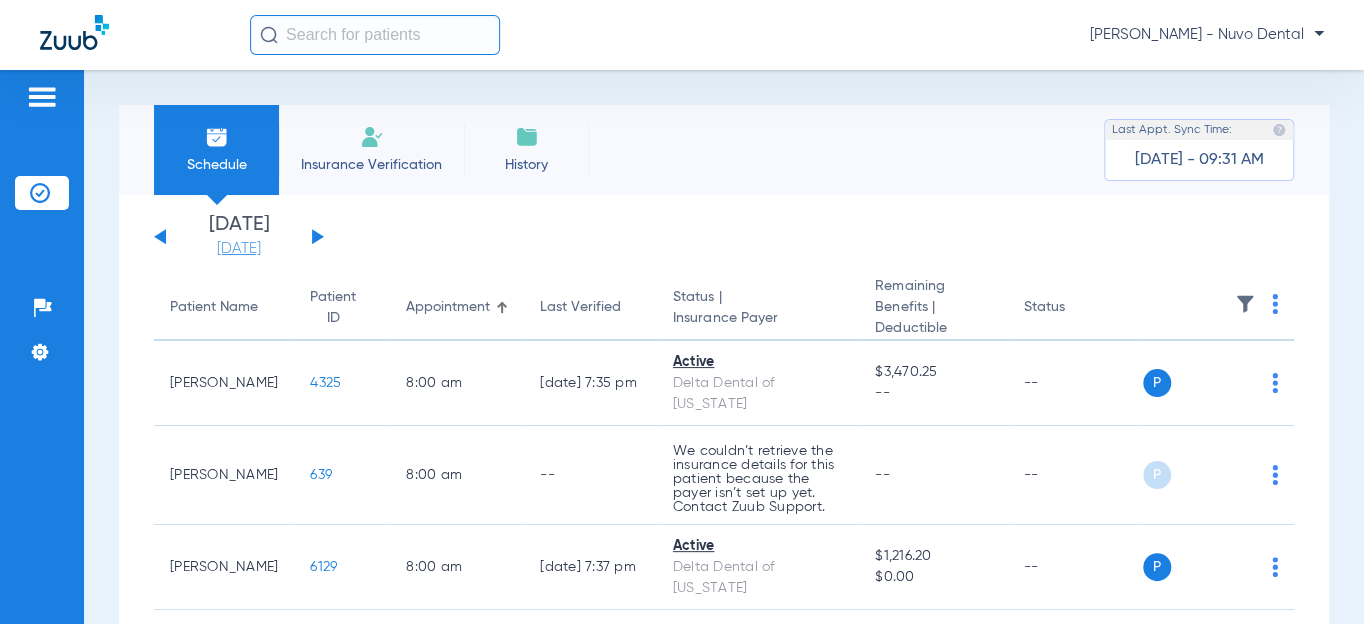 click on "[DATE]" 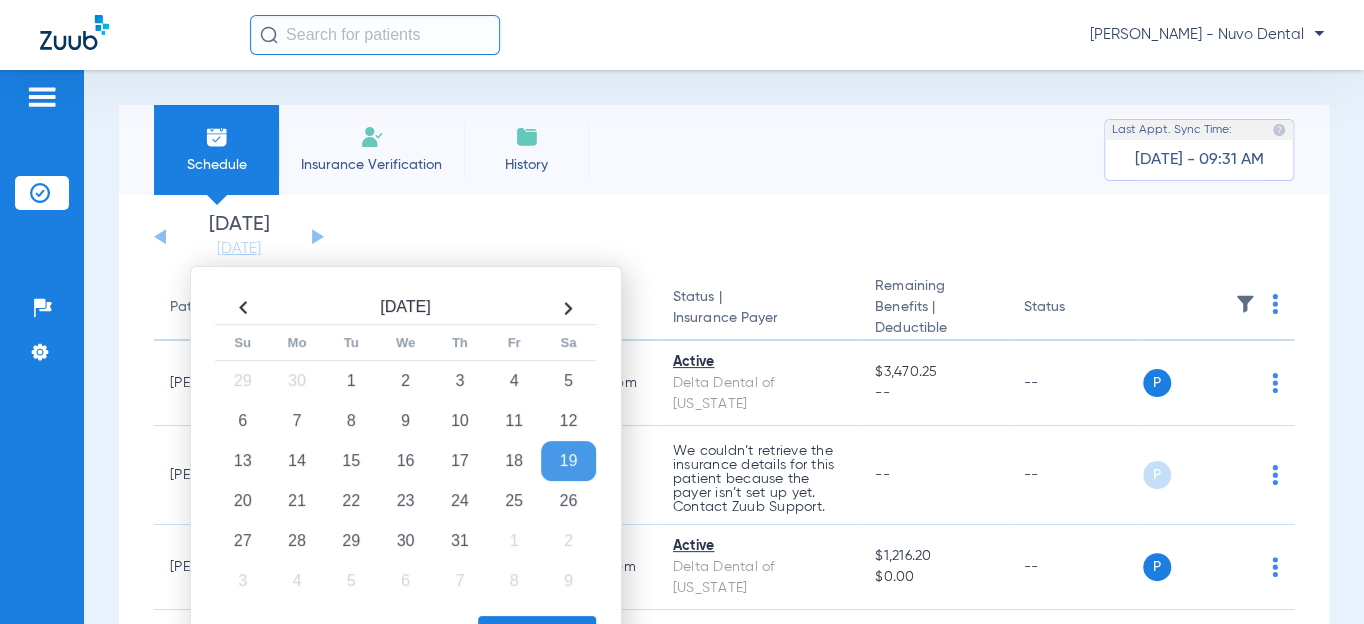drag, startPoint x: 345, startPoint y: 499, endPoint x: 379, endPoint y: 554, distance: 64.66065 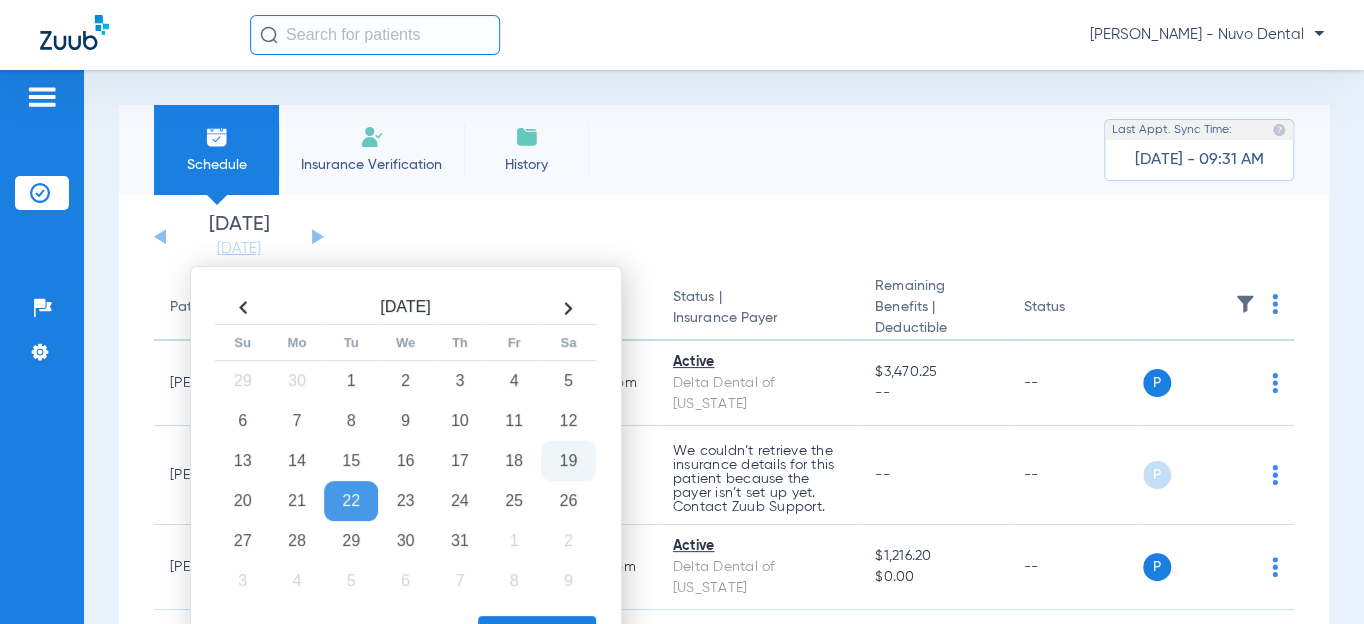 click on "Apply" 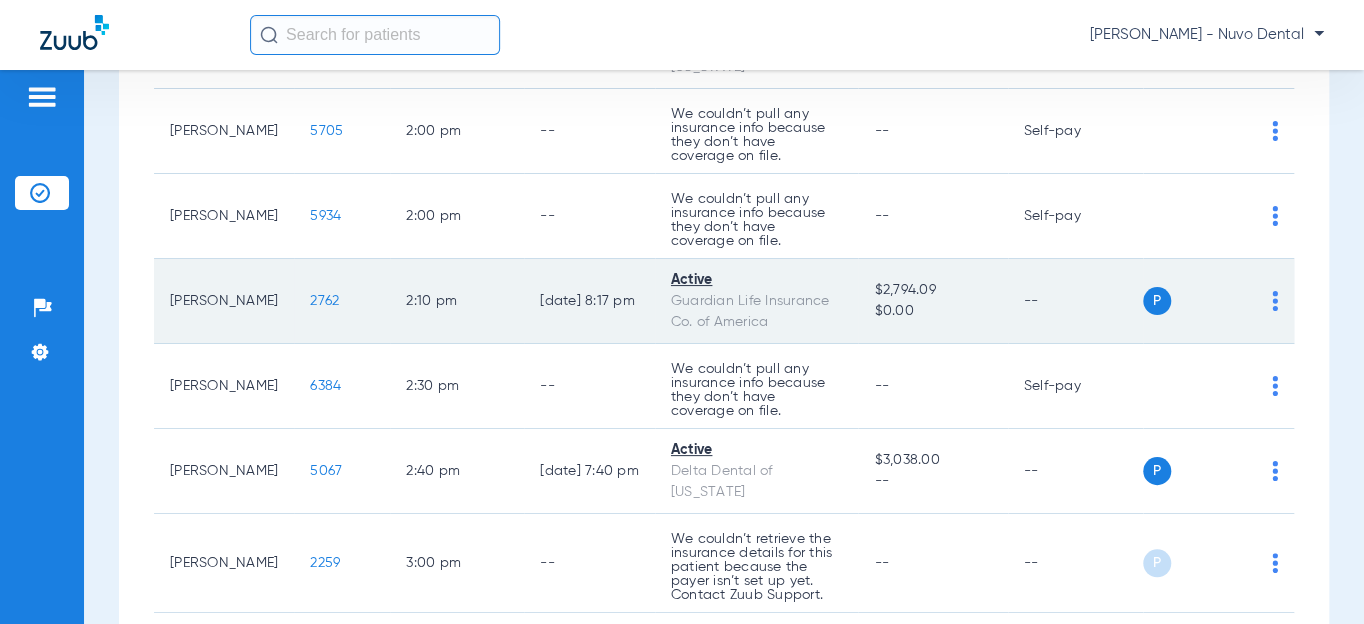 scroll, scrollTop: 545, scrollLeft: 0, axis: vertical 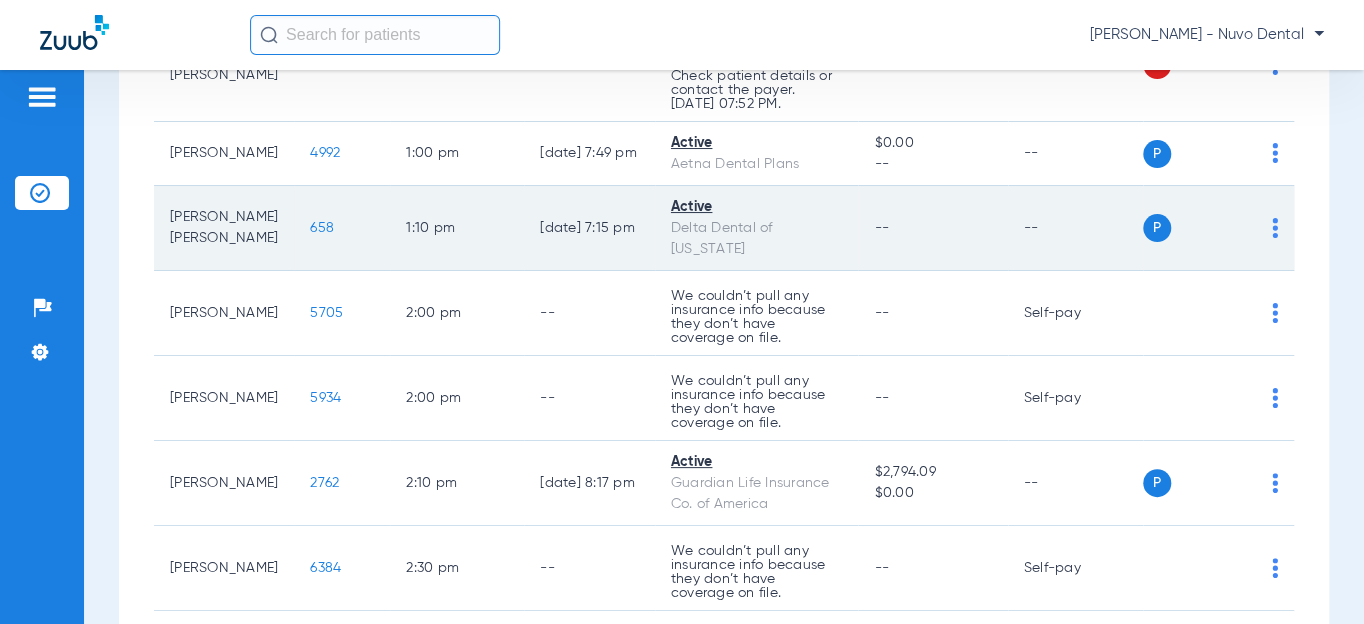 click on "658" 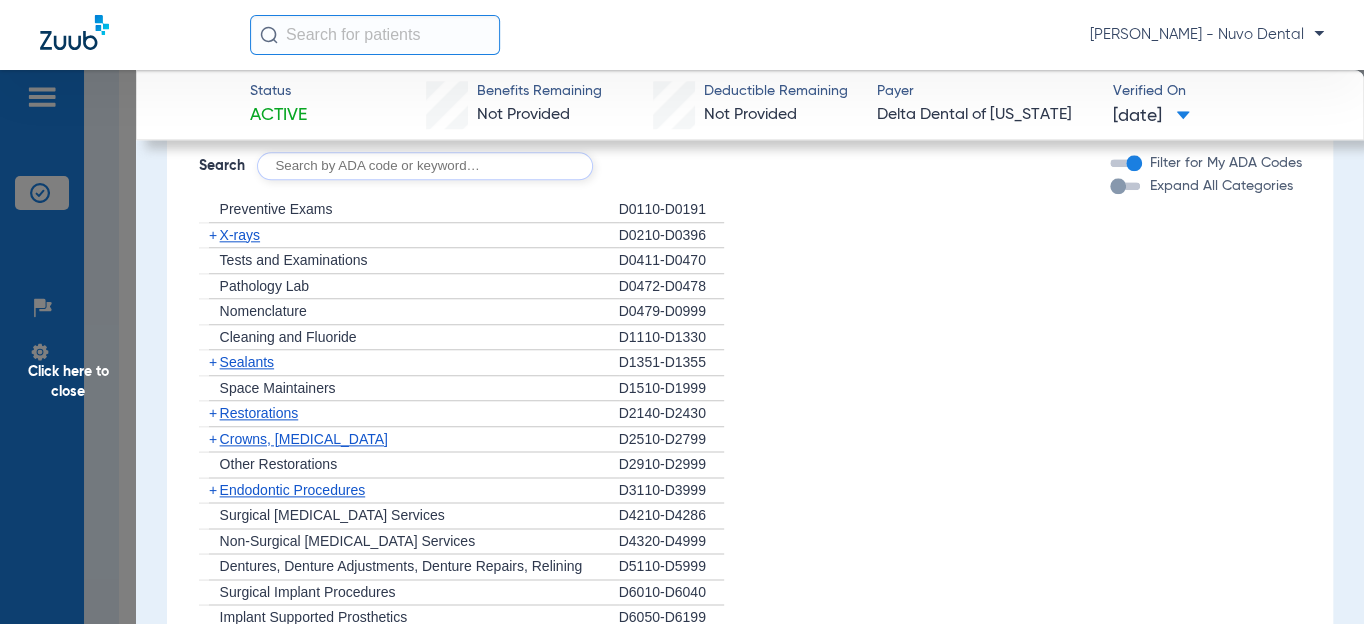 scroll, scrollTop: 1000, scrollLeft: 0, axis: vertical 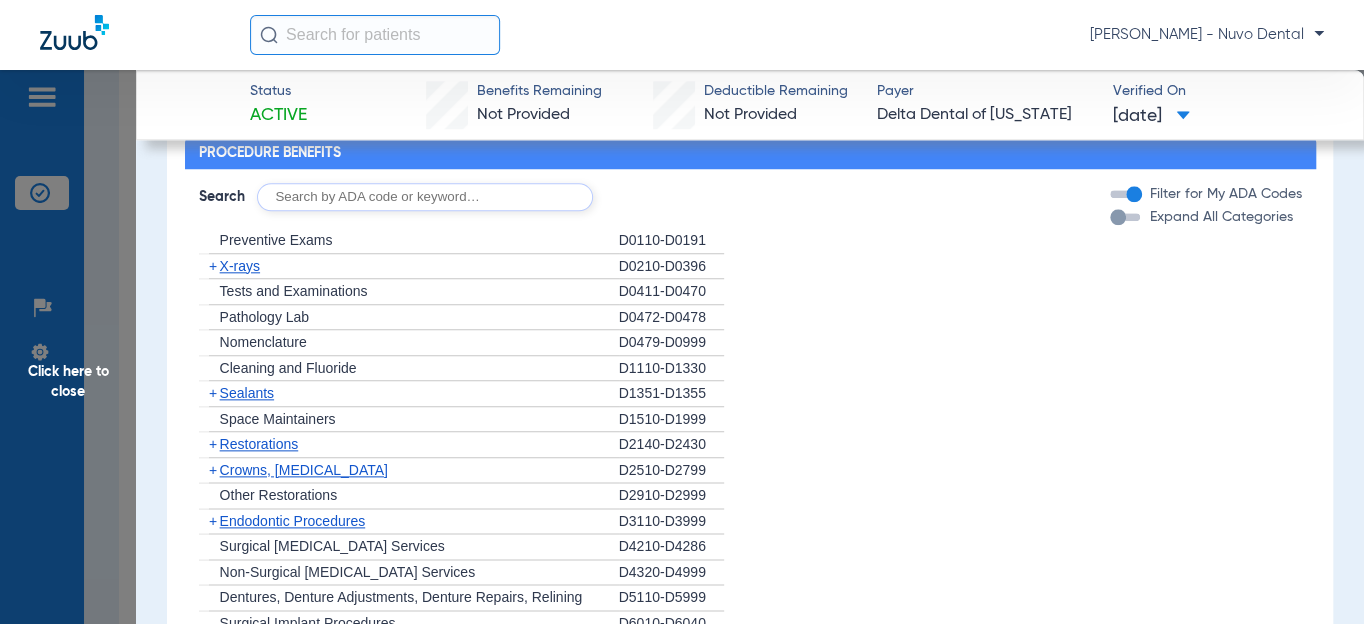 click 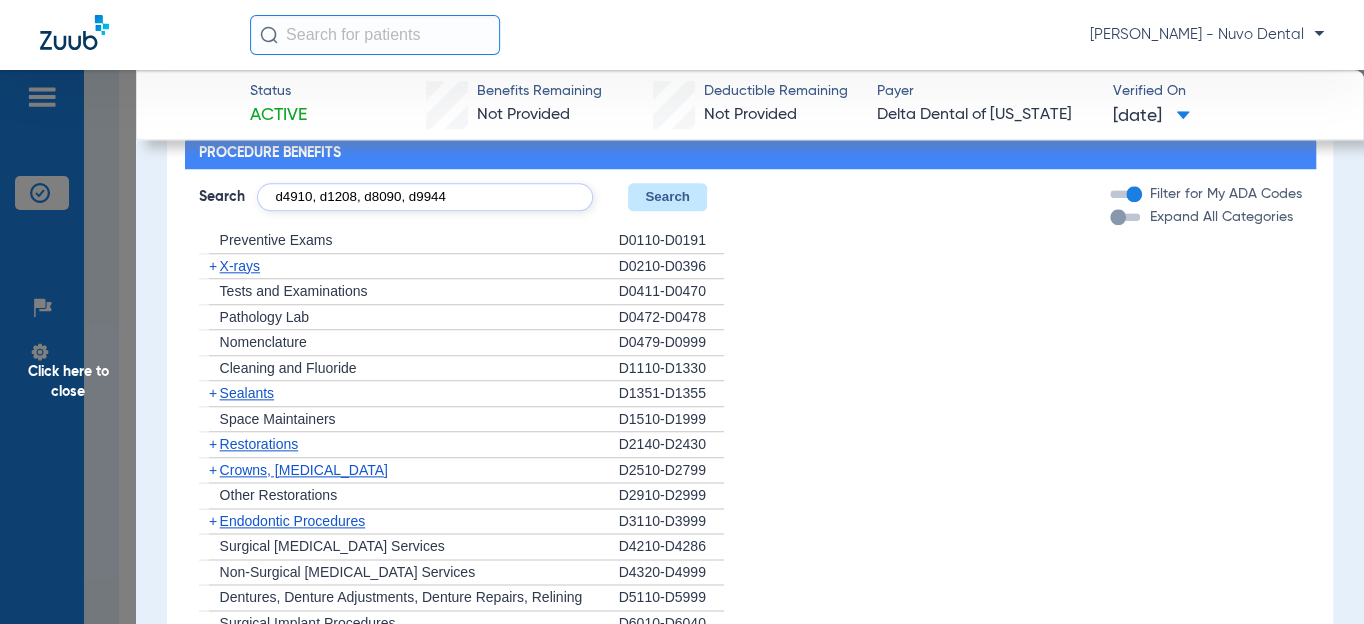 type on "d4910, d1208, d8090, d9944" 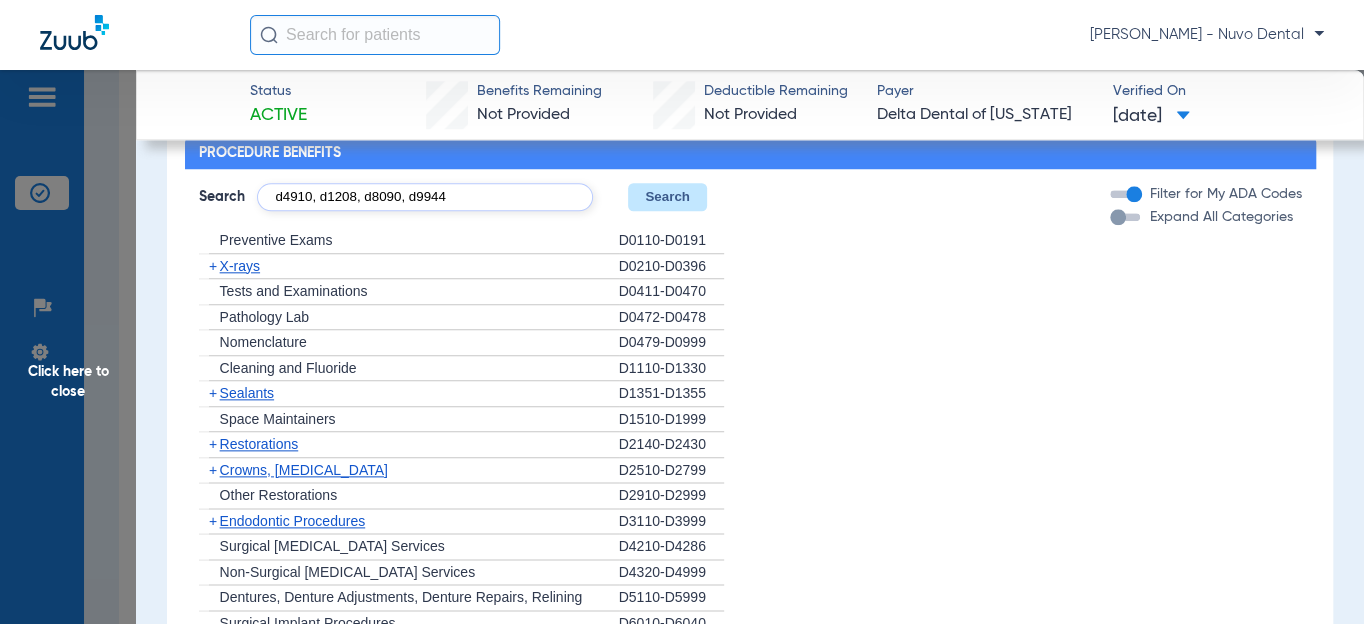 click on "Search" 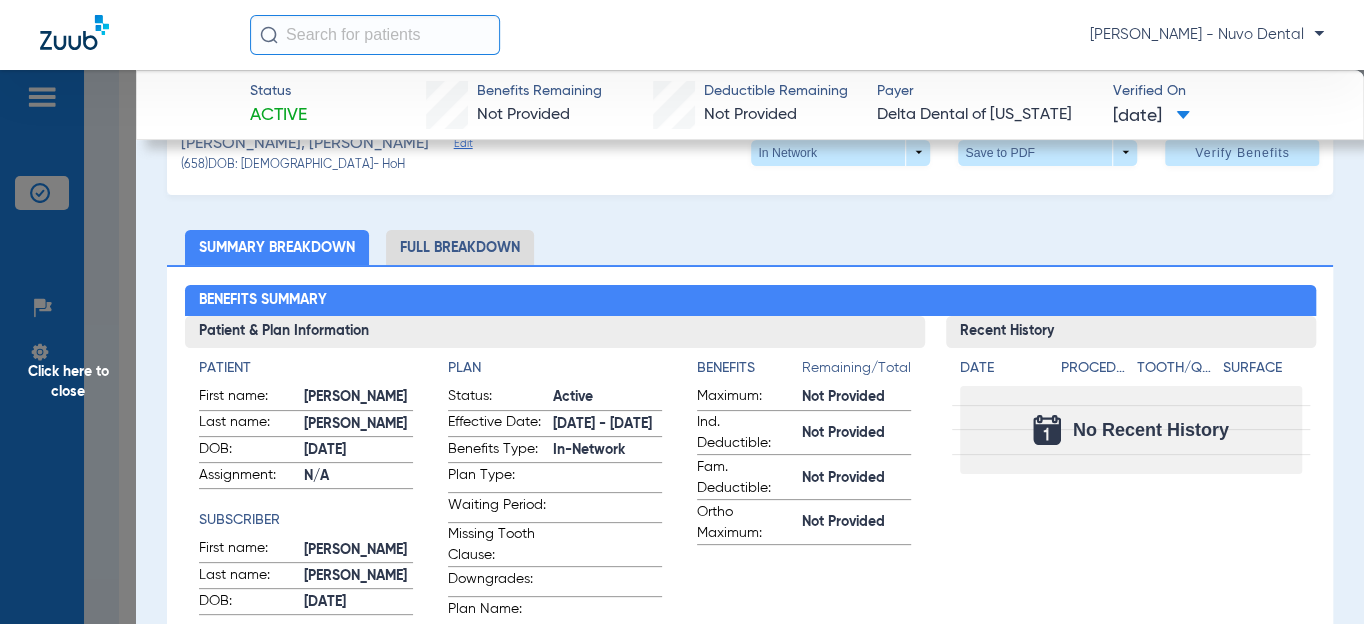 scroll, scrollTop: 0, scrollLeft: 0, axis: both 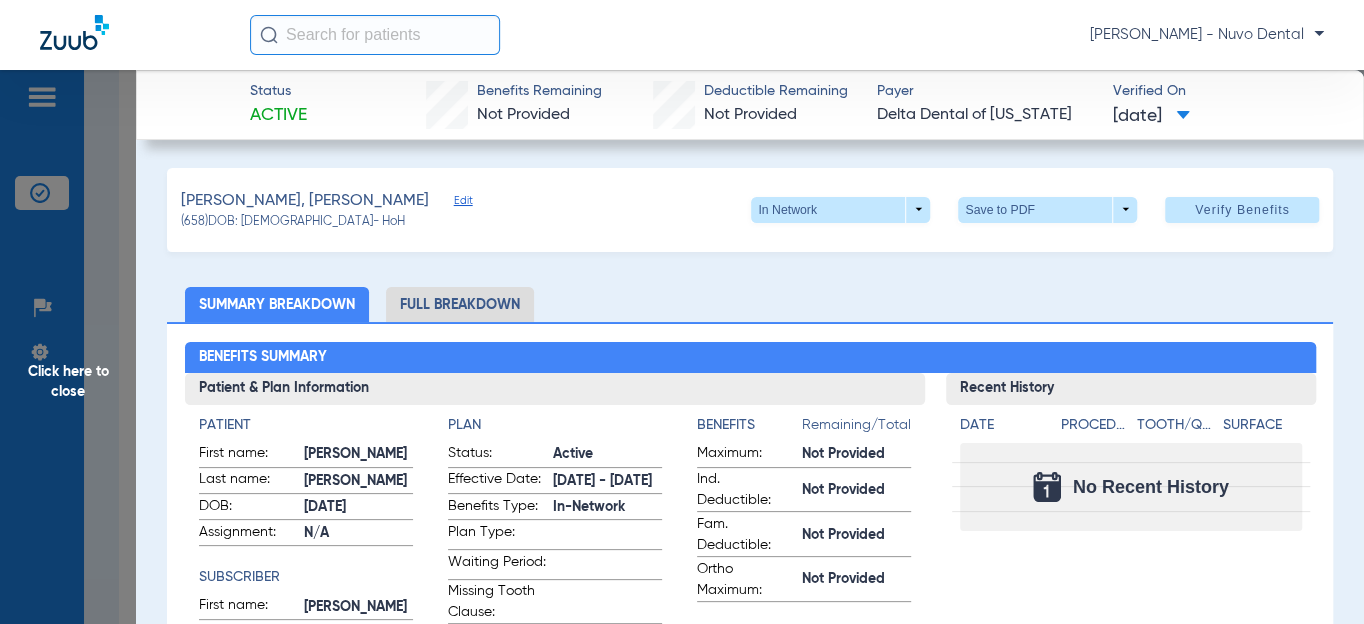 click on "[PERSON_NAME], [PERSON_NAME]   Edit   (658)   DOB: [DEMOGRAPHIC_DATA]   - HoH   In Network  arrow_drop_down  Save to PDF  arrow_drop_down  Verify Benefits   Subscriber Information   First name  [PERSON_NAME]  Last name  [PERSON_NAME]  mm / dd / yyyy [DATE]  Member ID  08101895  Group ID (optional)  39000200  Insurance Payer   Insurance
Delta Dental Of [US_STATE]  Provider   Dentist
[PERSON_NAME]  1134358021  Summary Breakdown   Full Breakdown  Benefits Summary Patient & Plan Information Patient First name:  [PERSON_NAME]  Last name:  [PERSON_NAME]:  [DEMOGRAPHIC_DATA]  Assignment:  N/A  Subscriber First name:  [PERSON_NAME]  Last name:  [PERSON_NAME]:  [DEMOGRAPHIC_DATA]  Plan Status:  Active  Effective Date:  [DATE] - [DATE]  Benefits Type:  In-Network  Plan Type:    Waiting Period:    Missing Tooth Clause:    Downgrades:    Plan Name:    Benefits  Remaining/Total  Maximum:  Not Provided  Ind. Deductible:  Not Provided  Fam. Deductible:  Not Provided  Ortho Maximum:  Not Provided  Recent History Date Procedure Tooth/Quad Surface Coverage Summary" 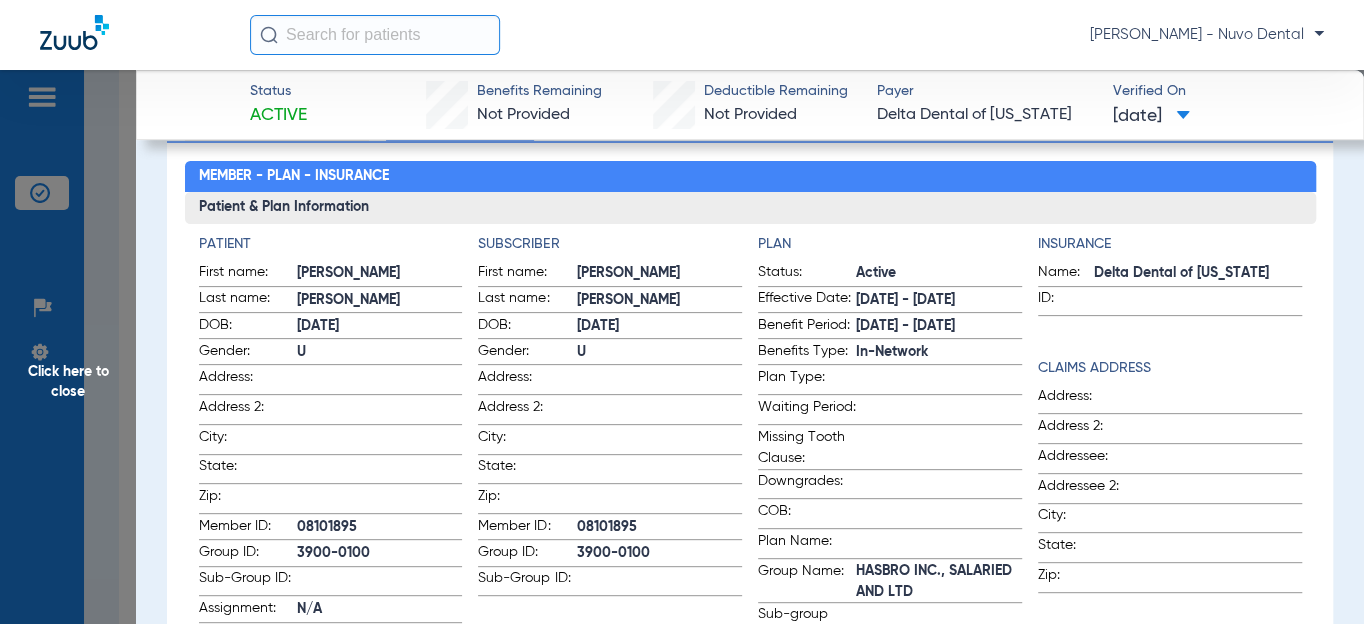 scroll, scrollTop: 0, scrollLeft: 0, axis: both 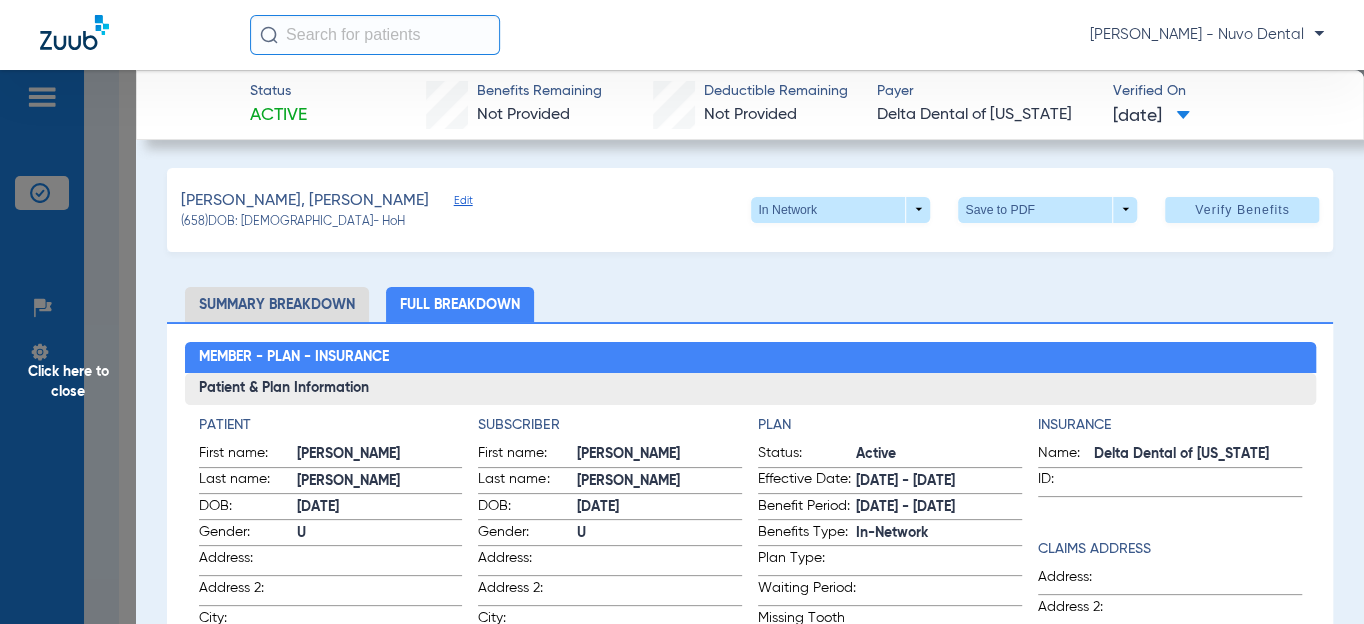 click on "Edit" 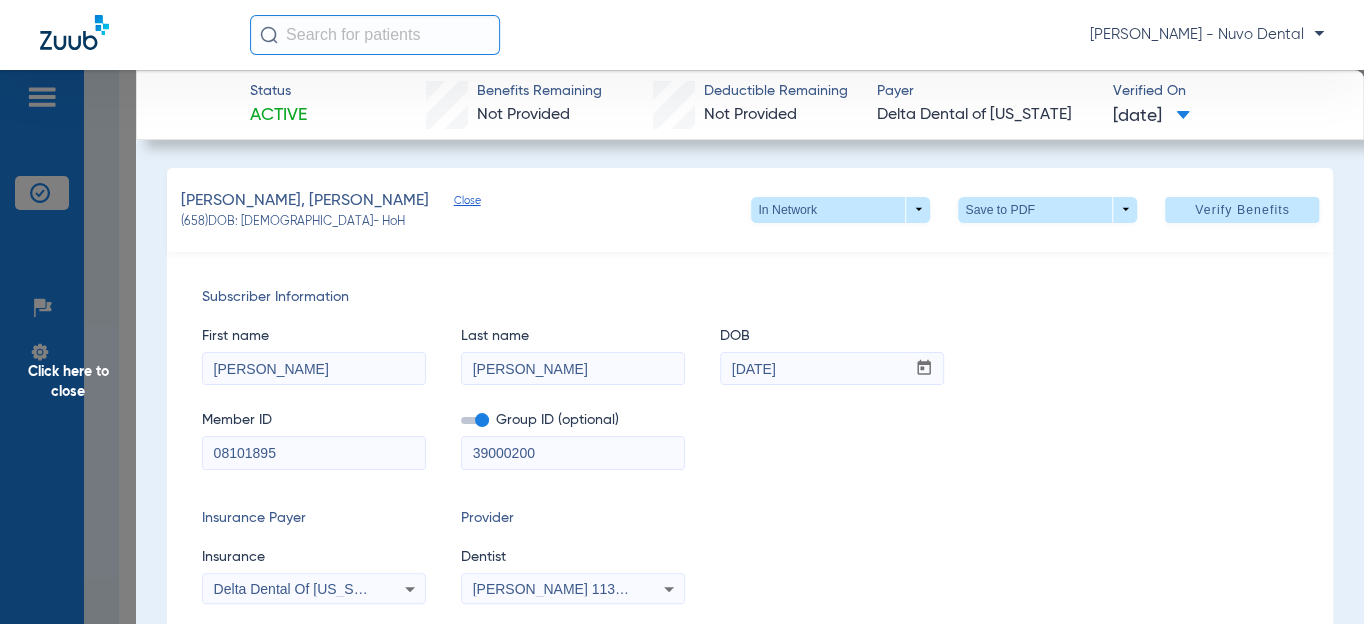 scroll, scrollTop: 181, scrollLeft: 0, axis: vertical 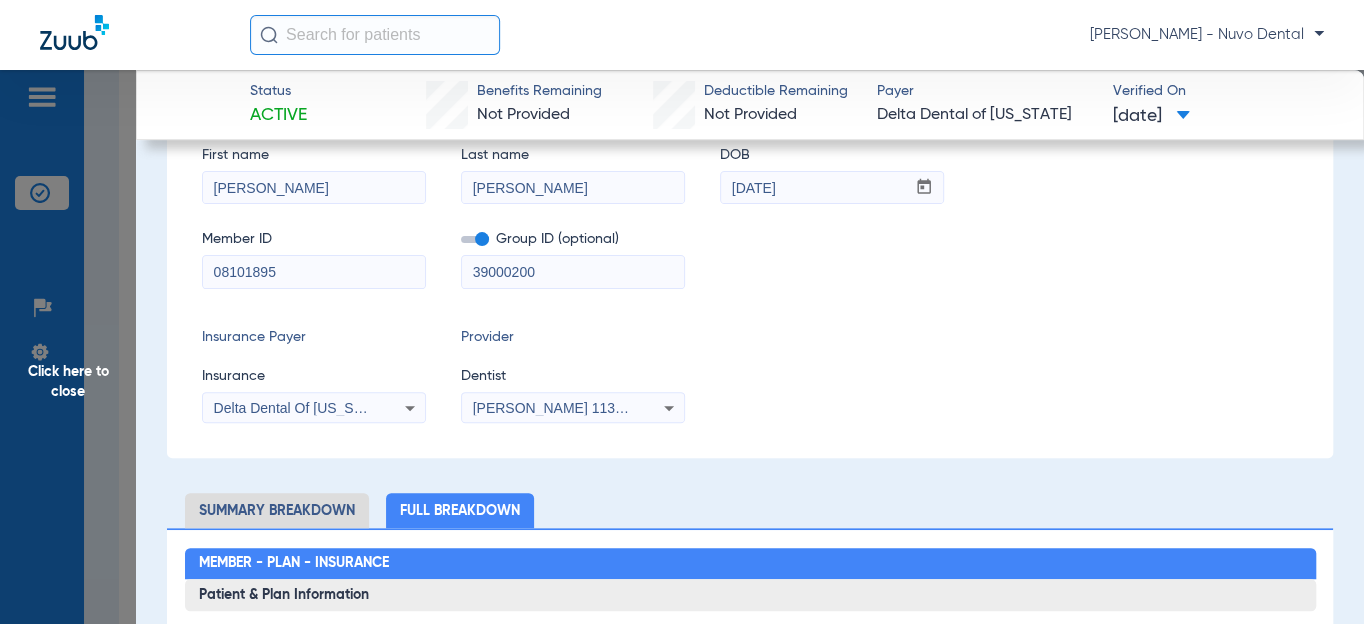 click on "08101895" at bounding box center [314, 272] 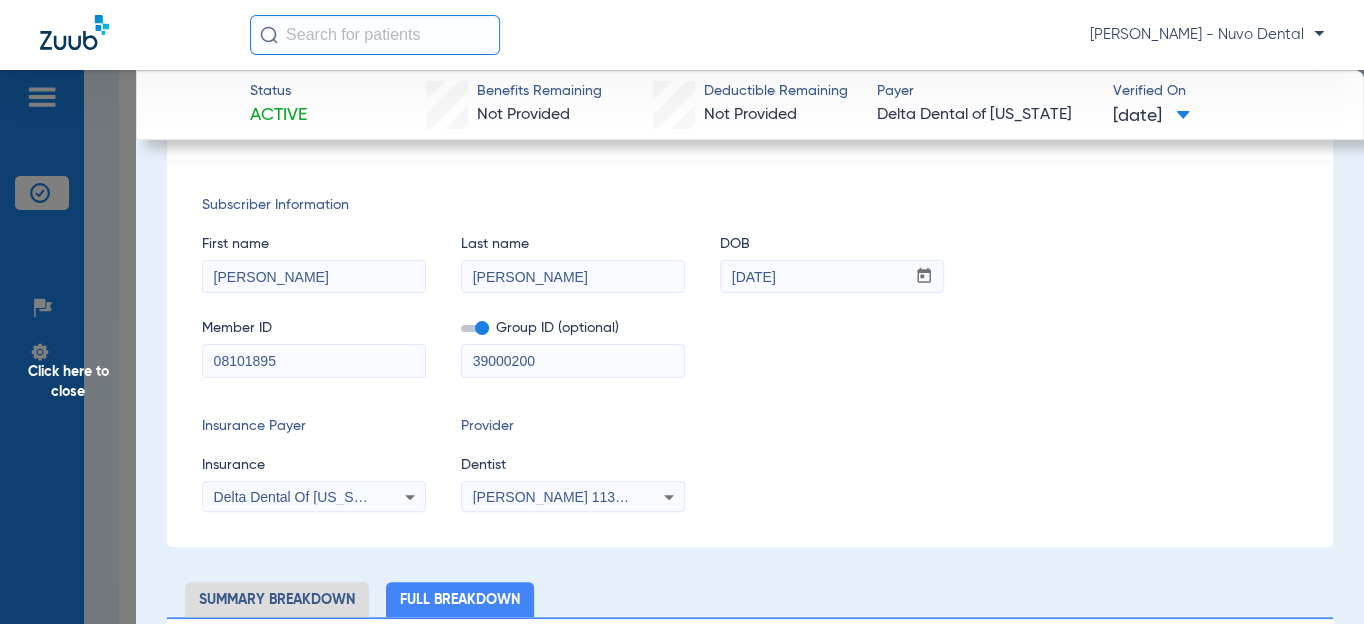 scroll, scrollTop: 0, scrollLeft: 0, axis: both 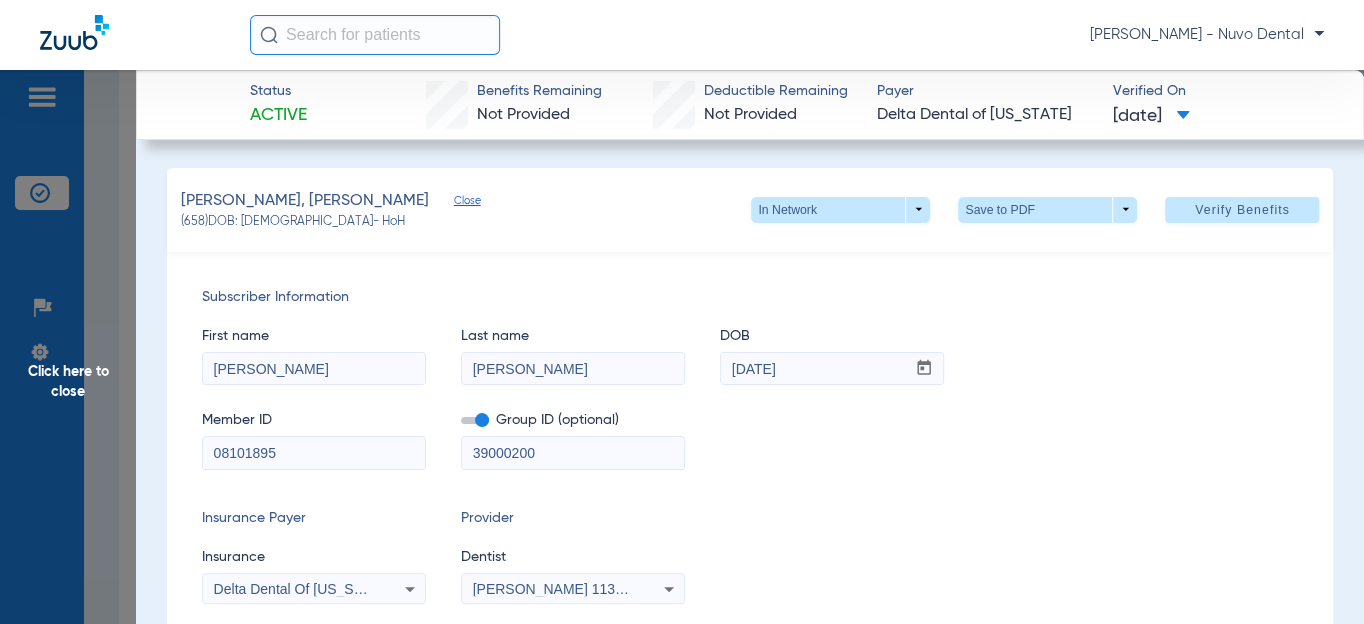 drag, startPoint x: 811, startPoint y: 366, endPoint x: 626, endPoint y: 382, distance: 185.6906 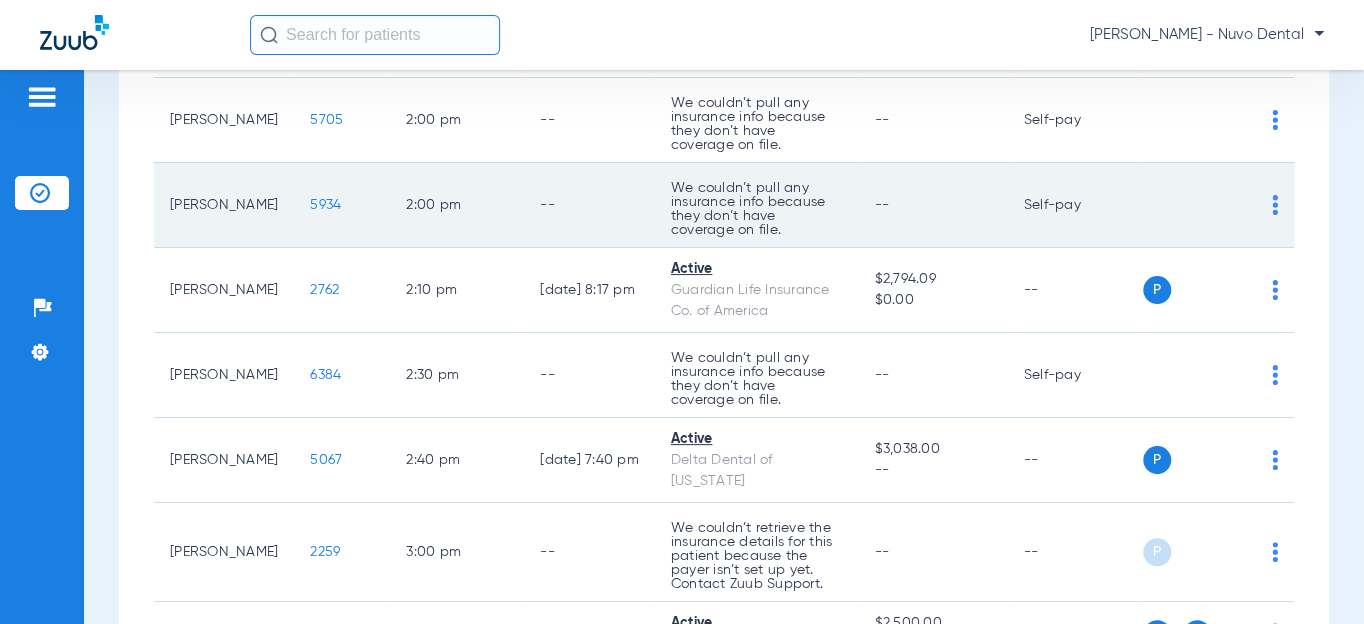 scroll, scrollTop: 1000, scrollLeft: 0, axis: vertical 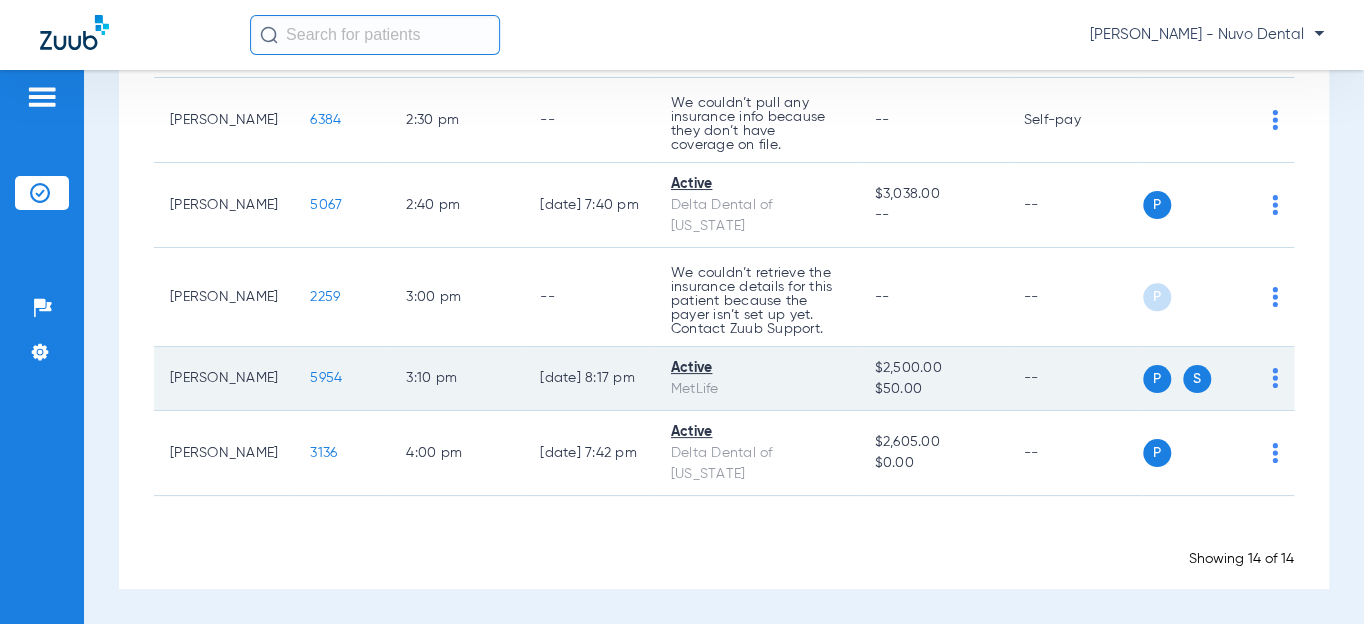 click on "5954" 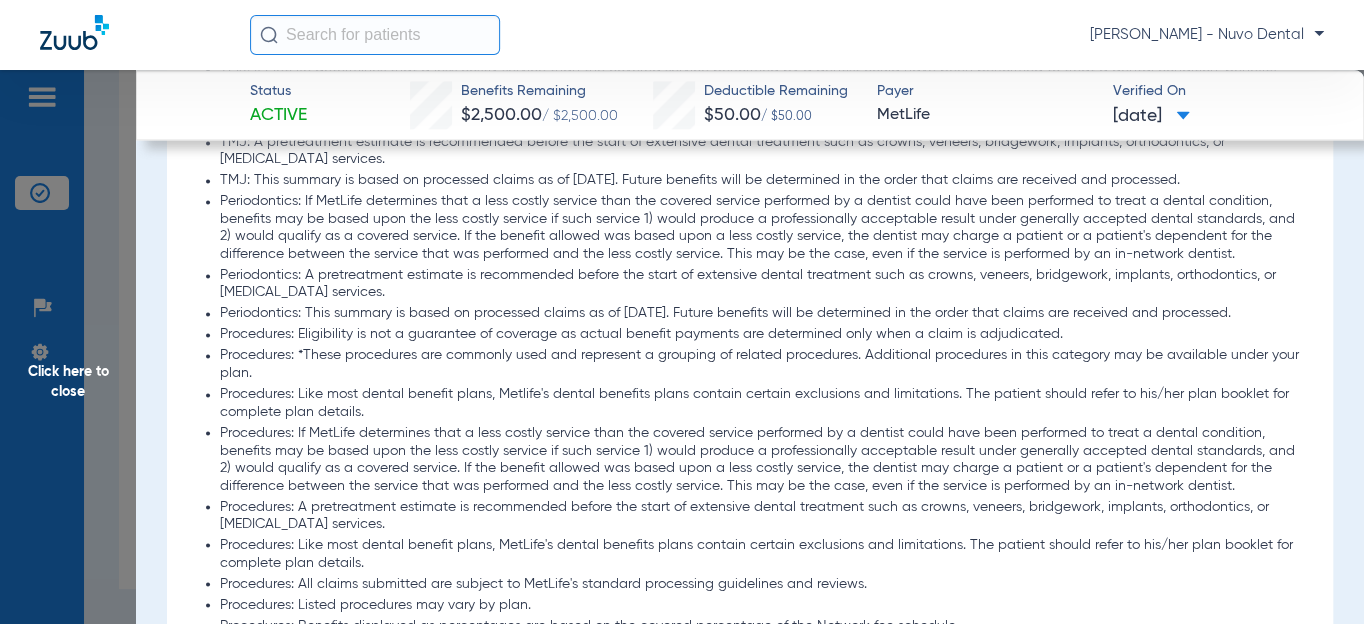 scroll, scrollTop: 2000, scrollLeft: 0, axis: vertical 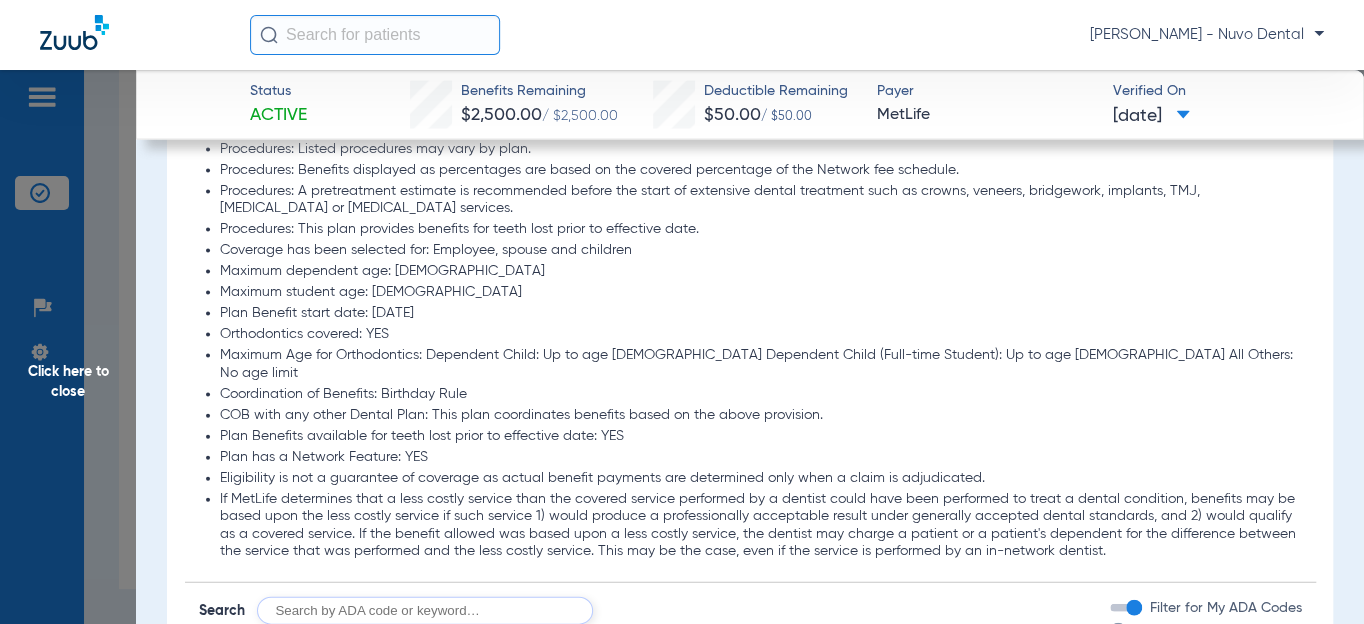 click 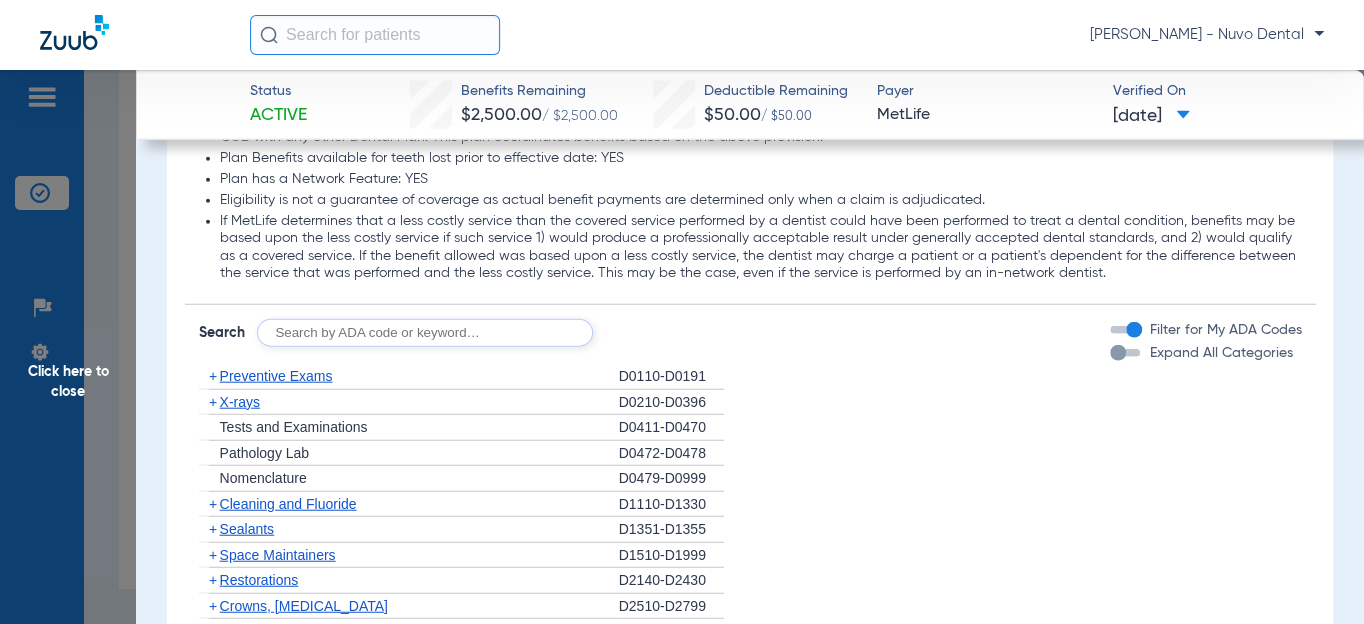 scroll, scrollTop: 2363, scrollLeft: 0, axis: vertical 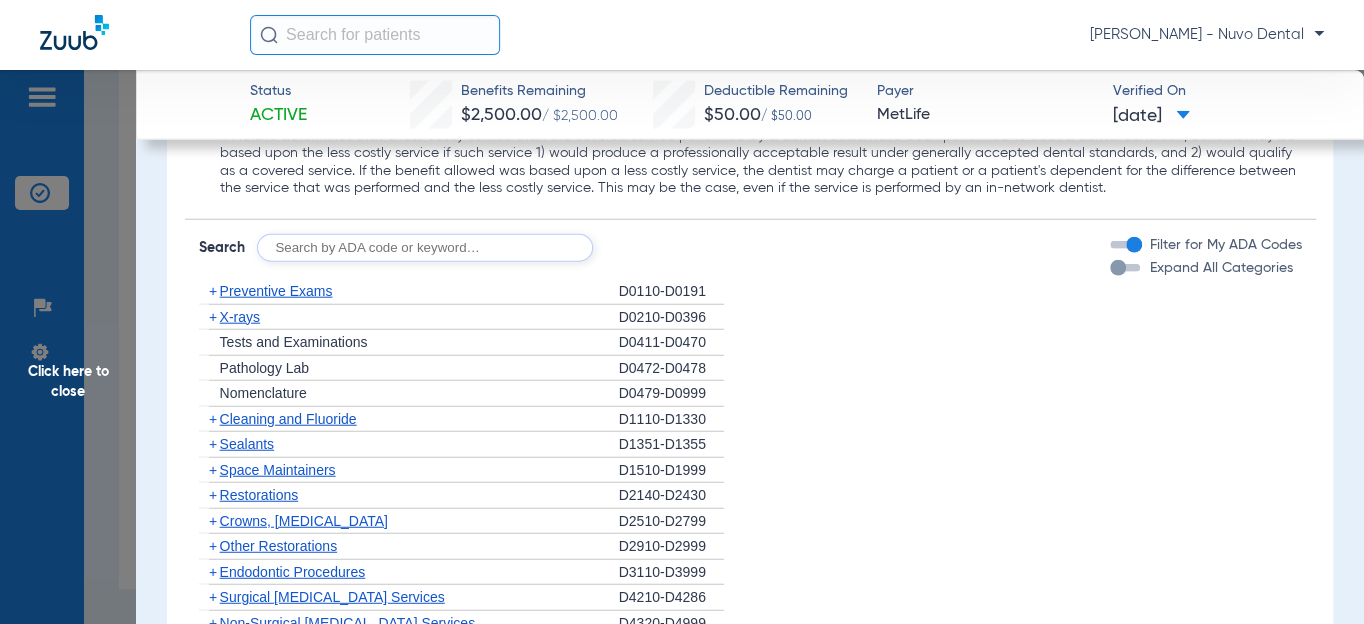 click on "Disclaimers BASIC PLAN - In Network: The maximums and deductibles for these services may be combined with other types of procedures, such as TMJ or Perio. BASIC PLAN - In Network: Eligibility is not a guarantee of coverage as actual benefit payments are determined only when a claim is adjudicated. BASIC PLAN - In Network: If MetLife determines that a less costly service than the covered service performed by a dentist could have been performed to treat a dental condition, benefits may be based upon the less costly service if such service 1) would produce a professionally acceptable result under generally accepted dental standards, and 2) would qualify as a covered service. If the benefit allowed was based upon a less costly service, the dentist may charge a patient or a patient's dependent for the difference between the service that was performed and the less costly service. This may be the case, even if the service is performed by an in-network dentist. Orthodontics: Orthodontic Benefit Level: 50%" 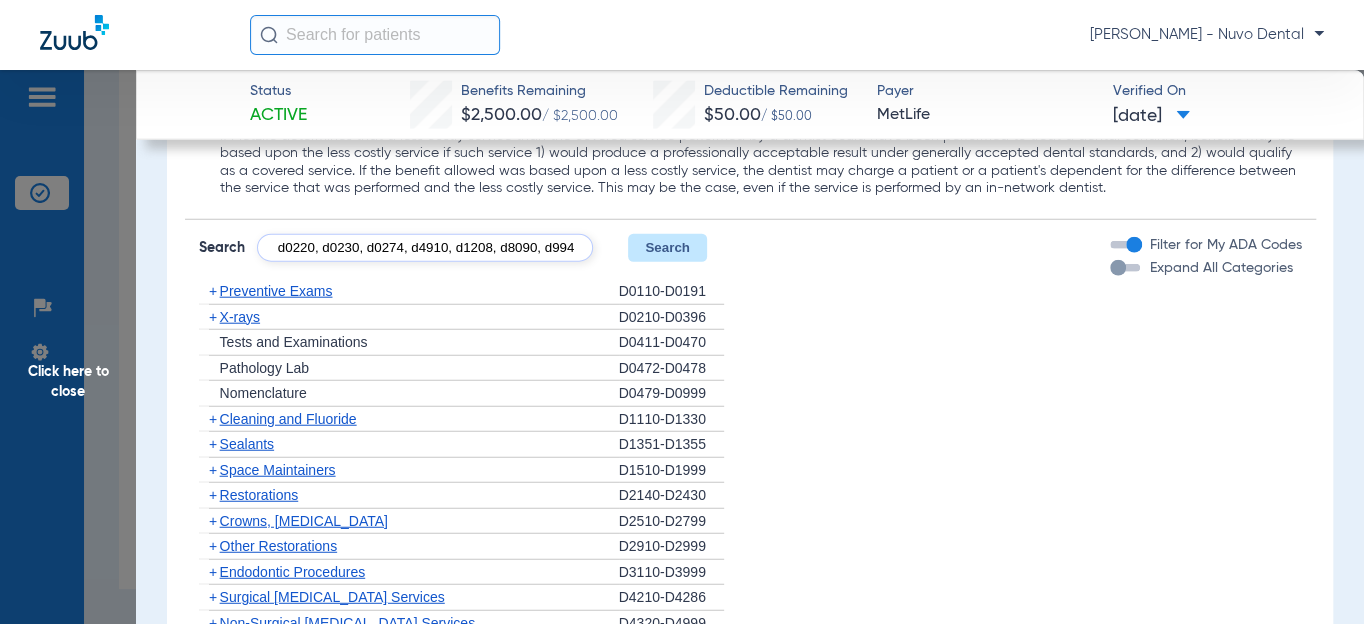 scroll, scrollTop: 0, scrollLeft: 153, axis: horizontal 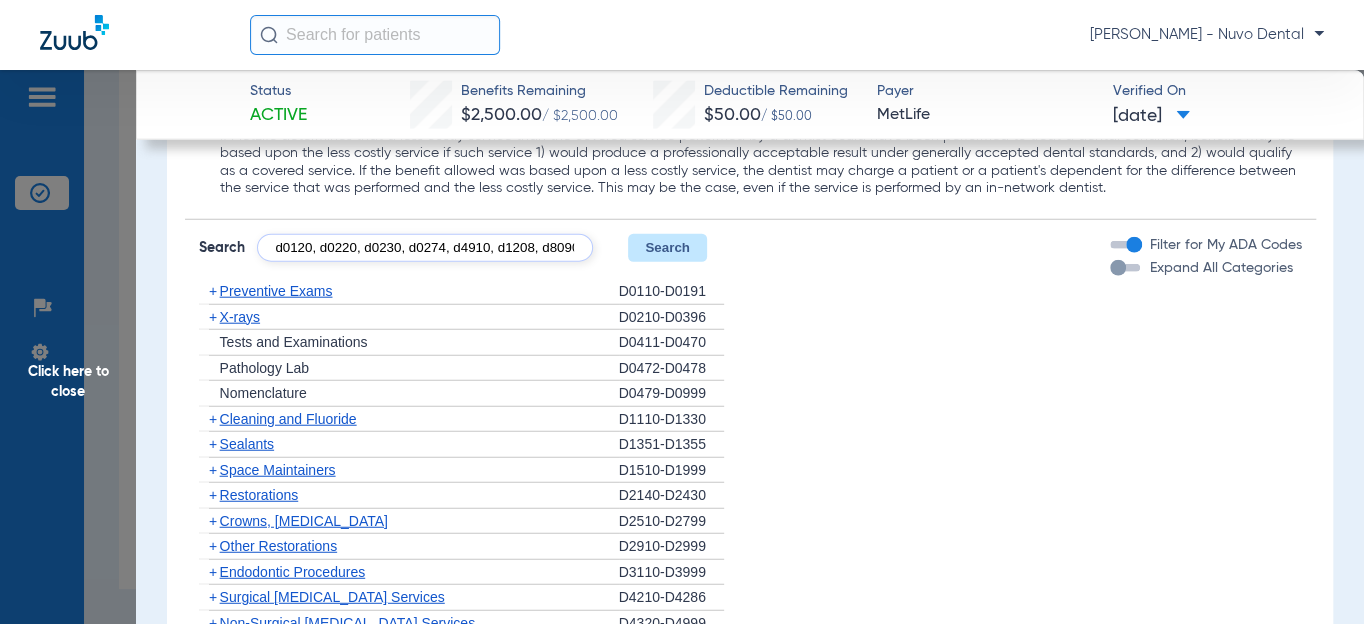 drag, startPoint x: 574, startPoint y: 203, endPoint x: 0, endPoint y: 220, distance: 574.2517 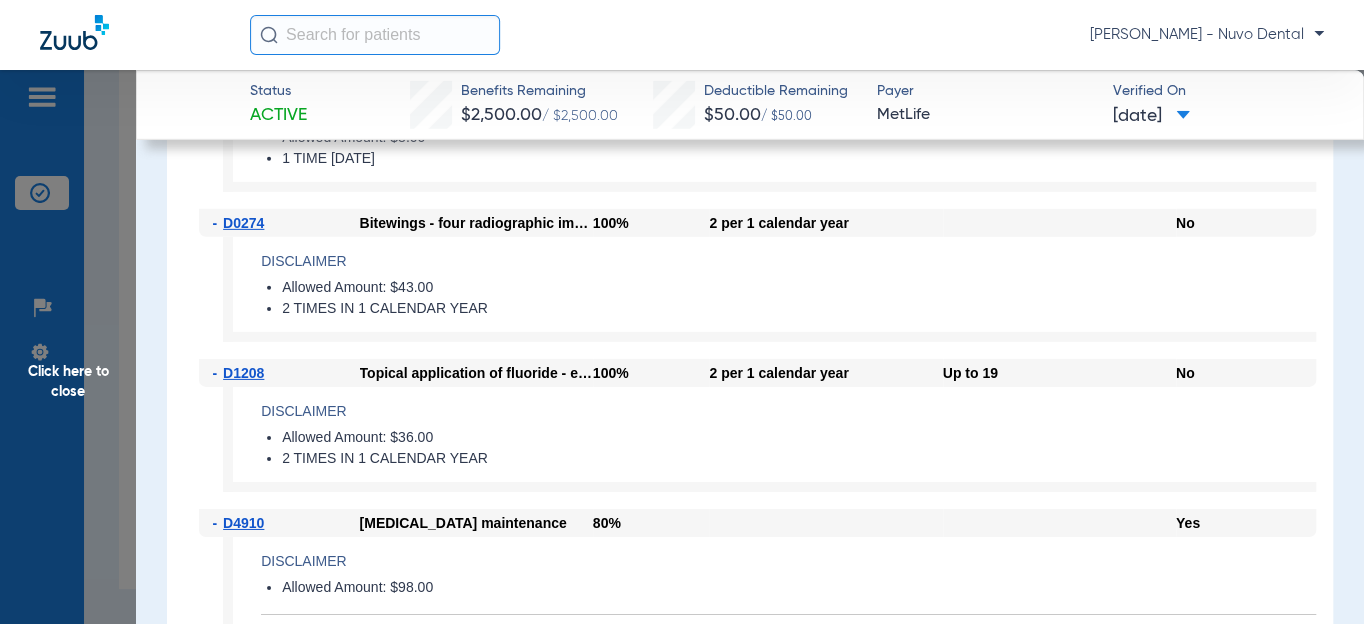 scroll, scrollTop: 3090, scrollLeft: 0, axis: vertical 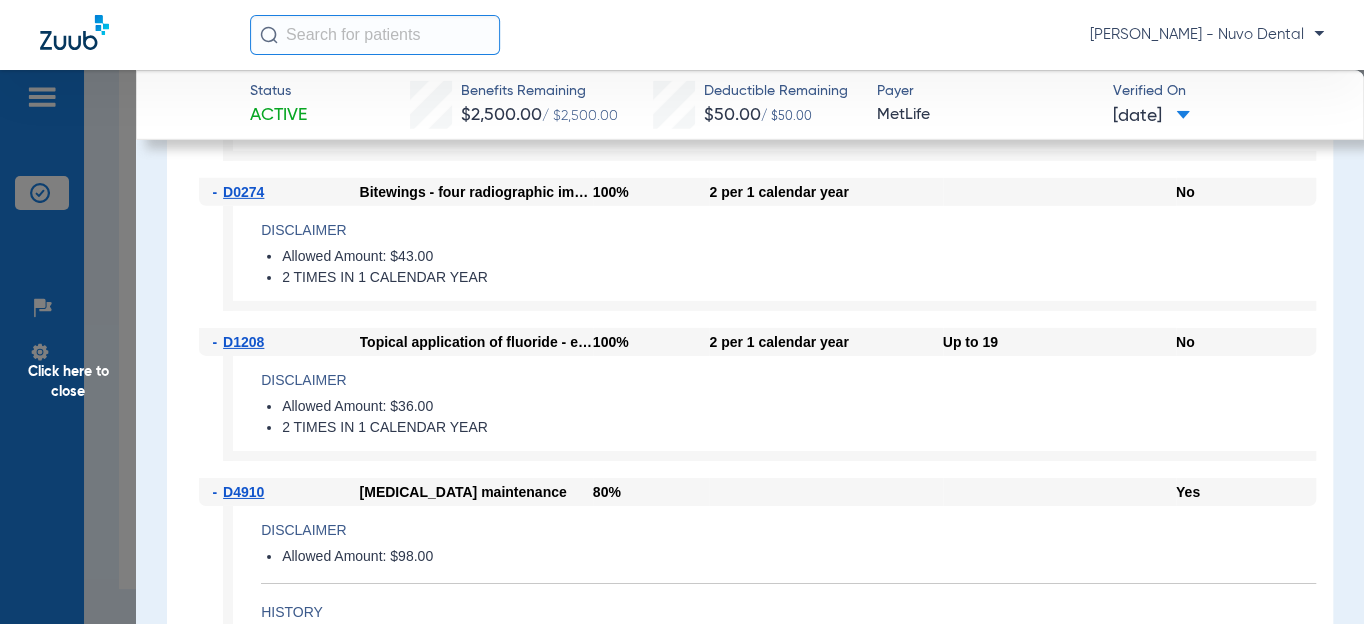 click on "Disclaimer Allowed Amount: $98.00 History Procedure Tooth/Quad Surface Service Date D4910 [DATE] D4910 [DATE] D4910 [DATE]" 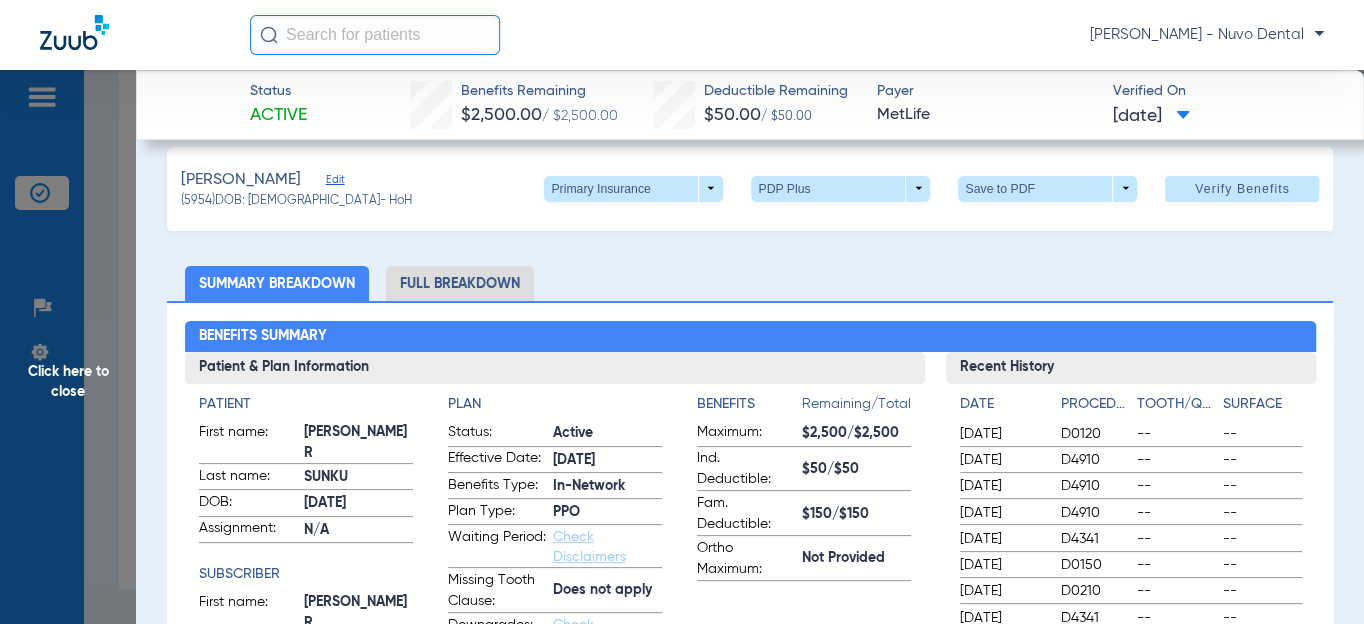scroll, scrollTop: 0, scrollLeft: 0, axis: both 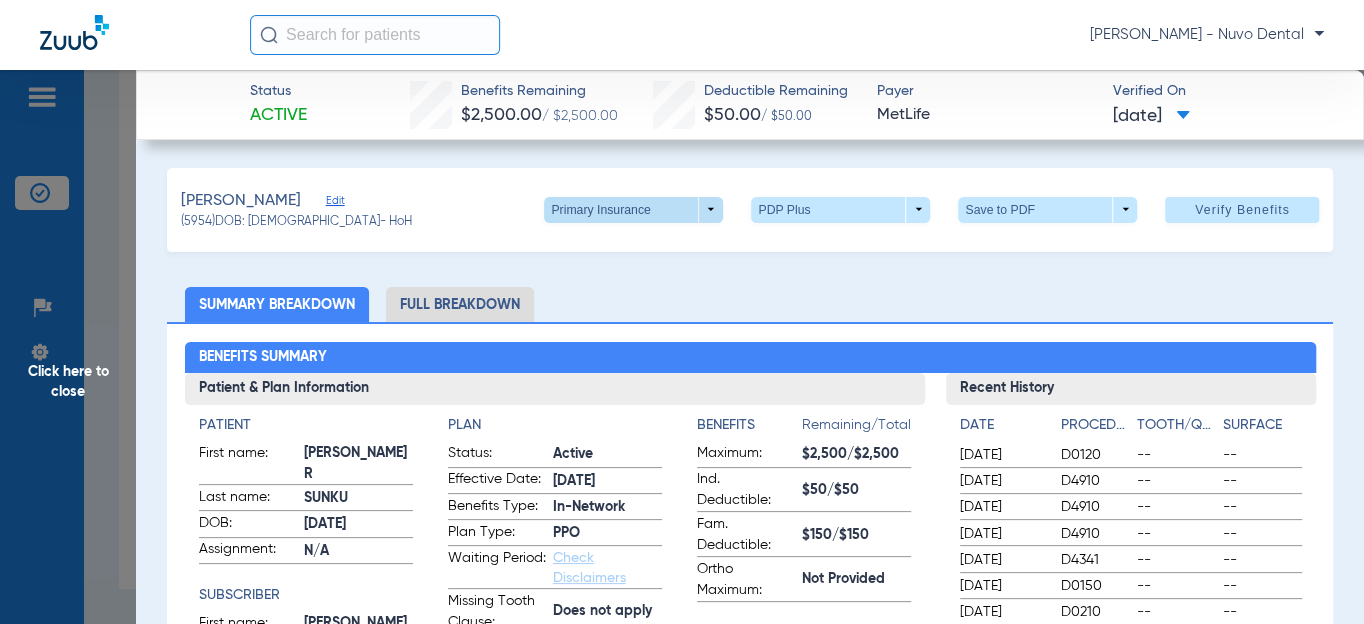 drag, startPoint x: 664, startPoint y: 193, endPoint x: 651, endPoint y: 196, distance: 13.341664 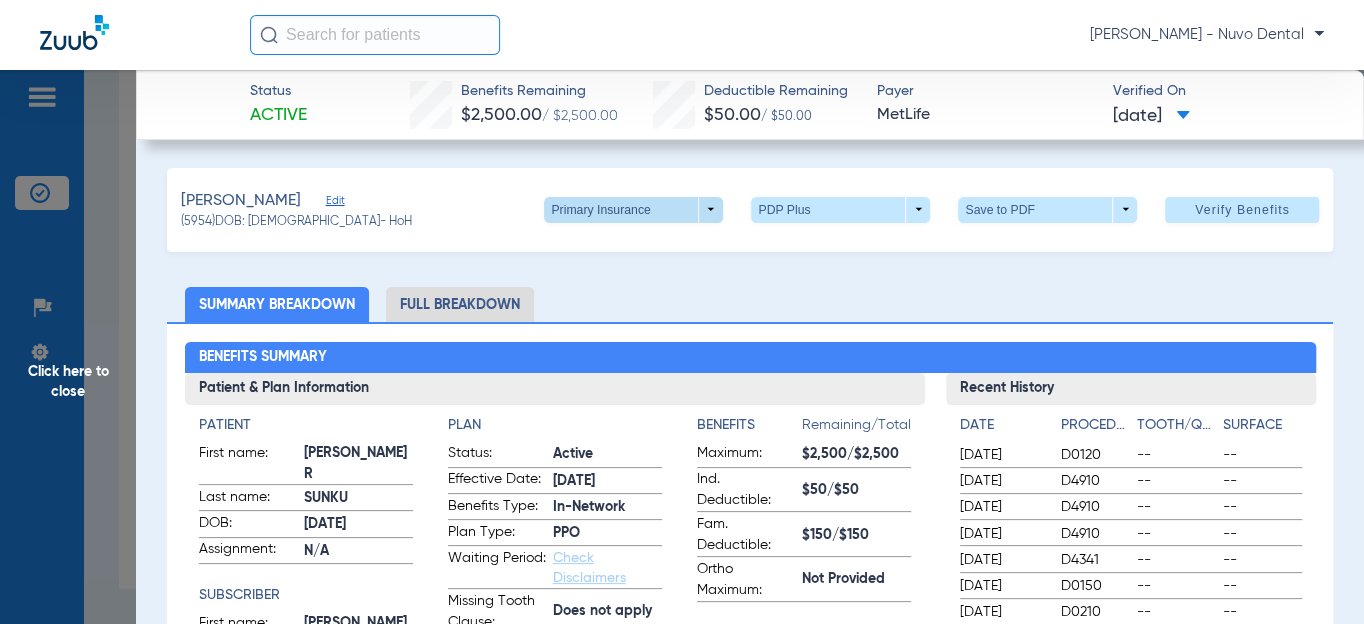 click on "[PERSON_NAME]   Edit   (5954)   DOB: [DEMOGRAPHIC_DATA]   - HoH   Primary Insurance  arrow_drop_down  PDP Plus  arrow_drop_down  Save to PDF  arrow_drop_down  Verify Benefits" 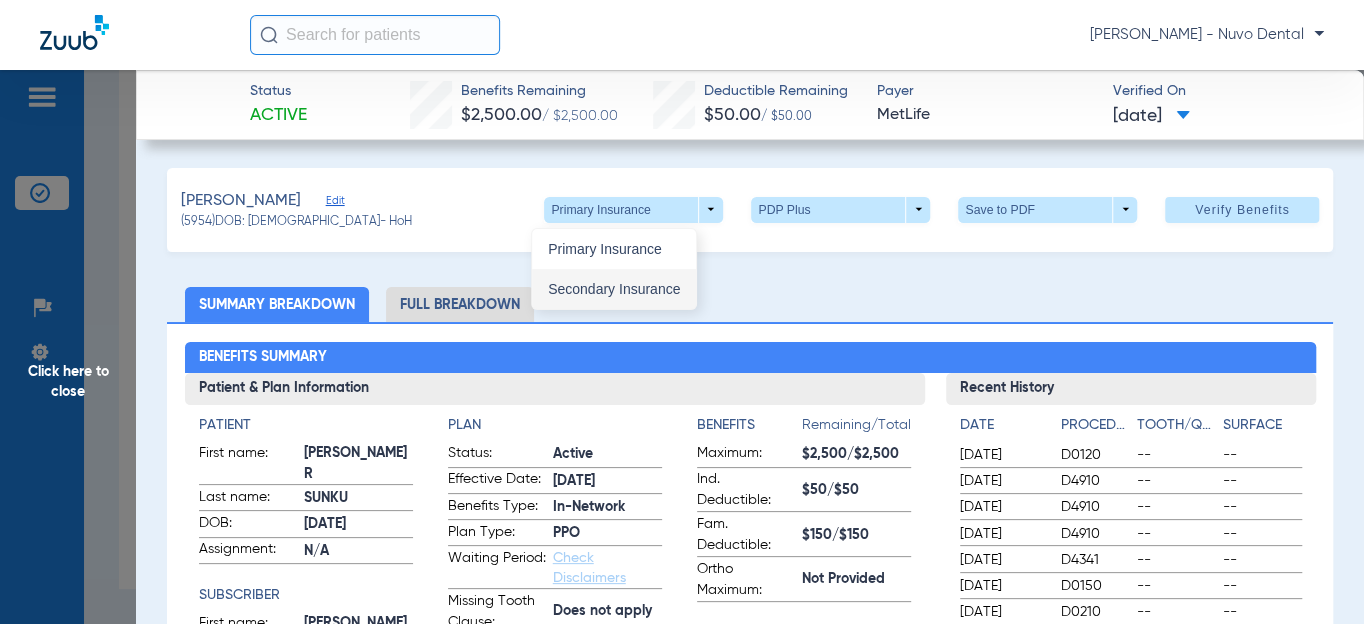 click on "Secondary Insurance" at bounding box center (614, 289) 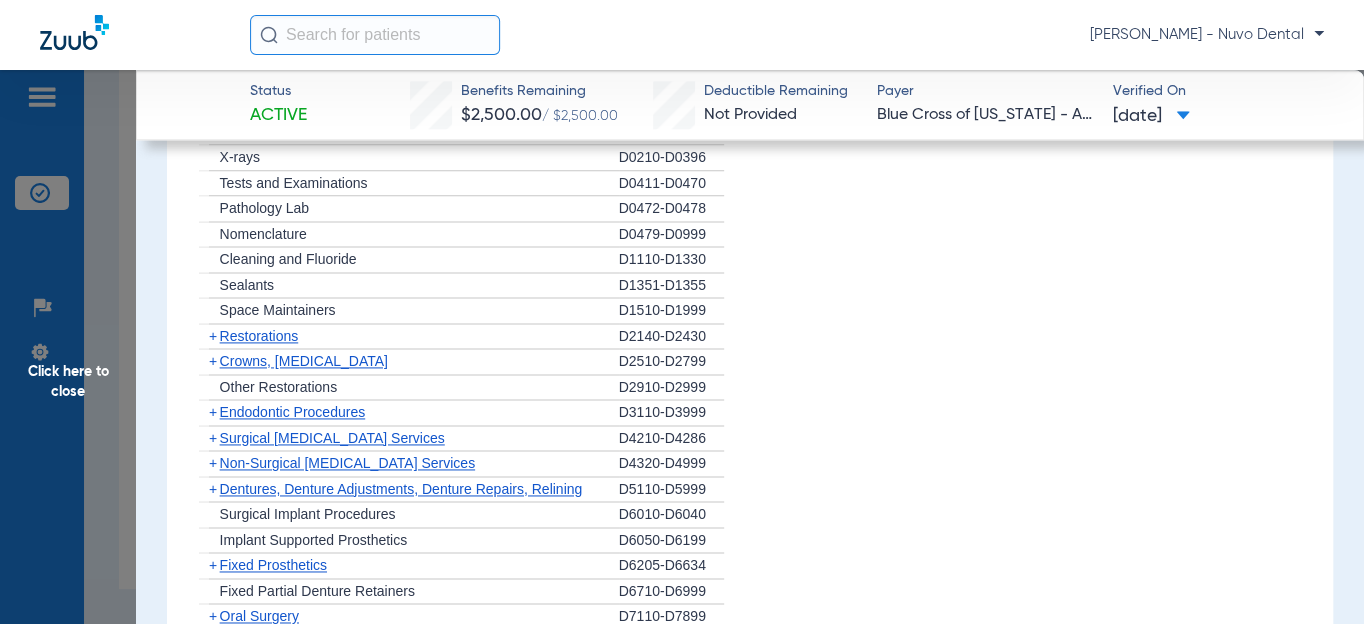 scroll, scrollTop: 1181, scrollLeft: 0, axis: vertical 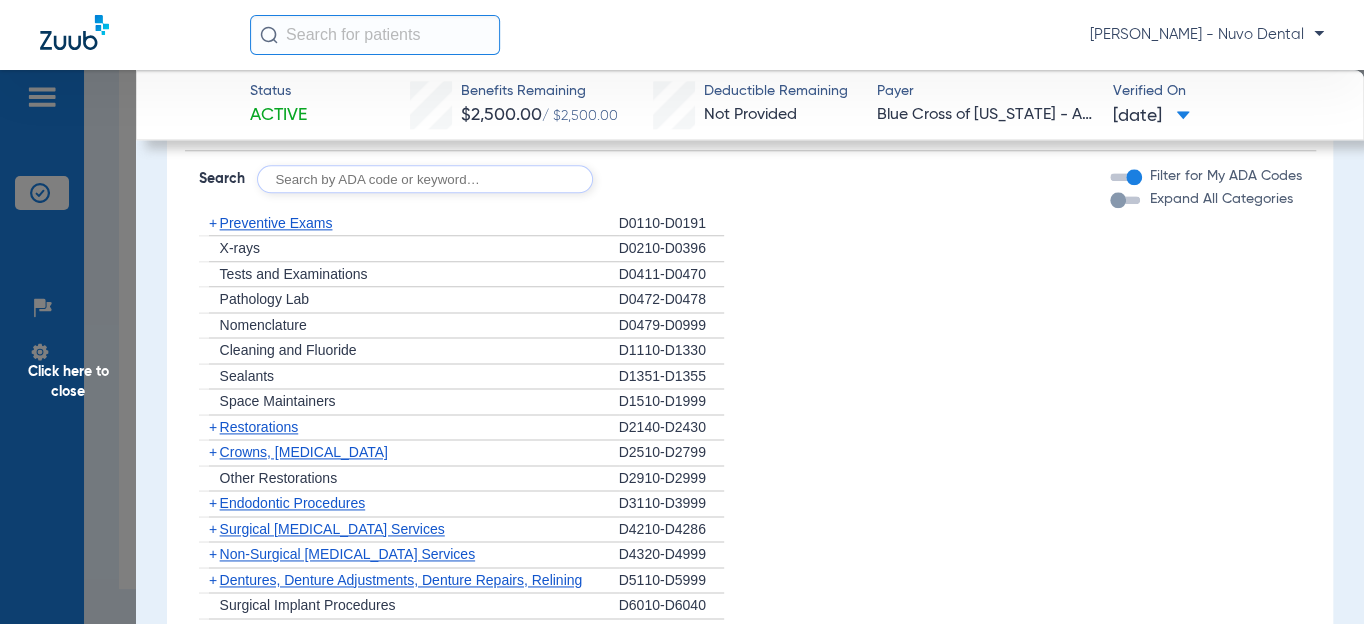 click 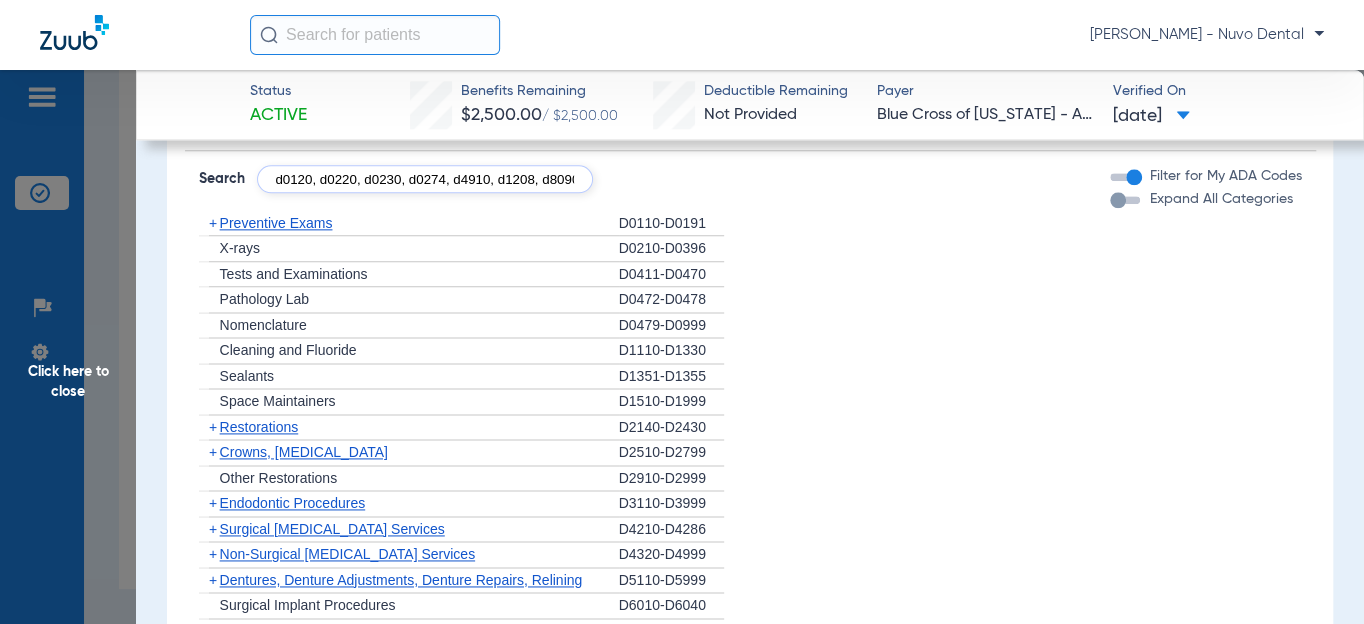 scroll, scrollTop: 0, scrollLeft: 153, axis: horizontal 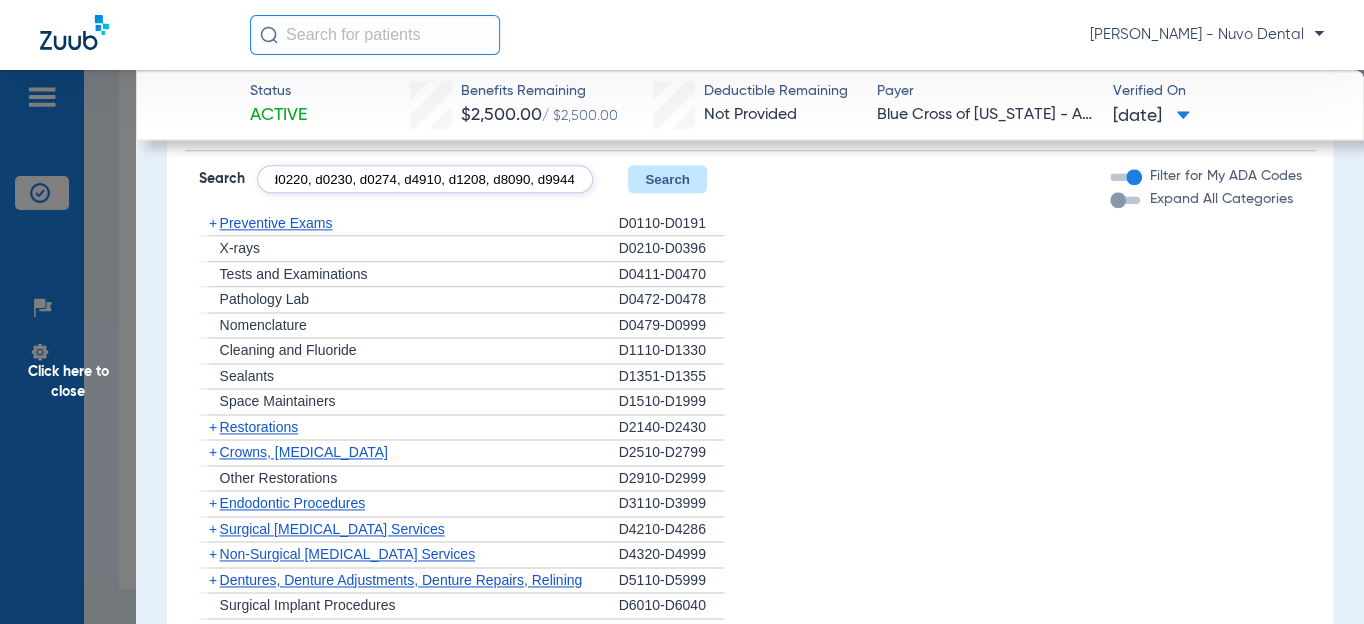 type on "d0120, d0220, d0230, d0274, d4910, d1208, d8090, d9944" 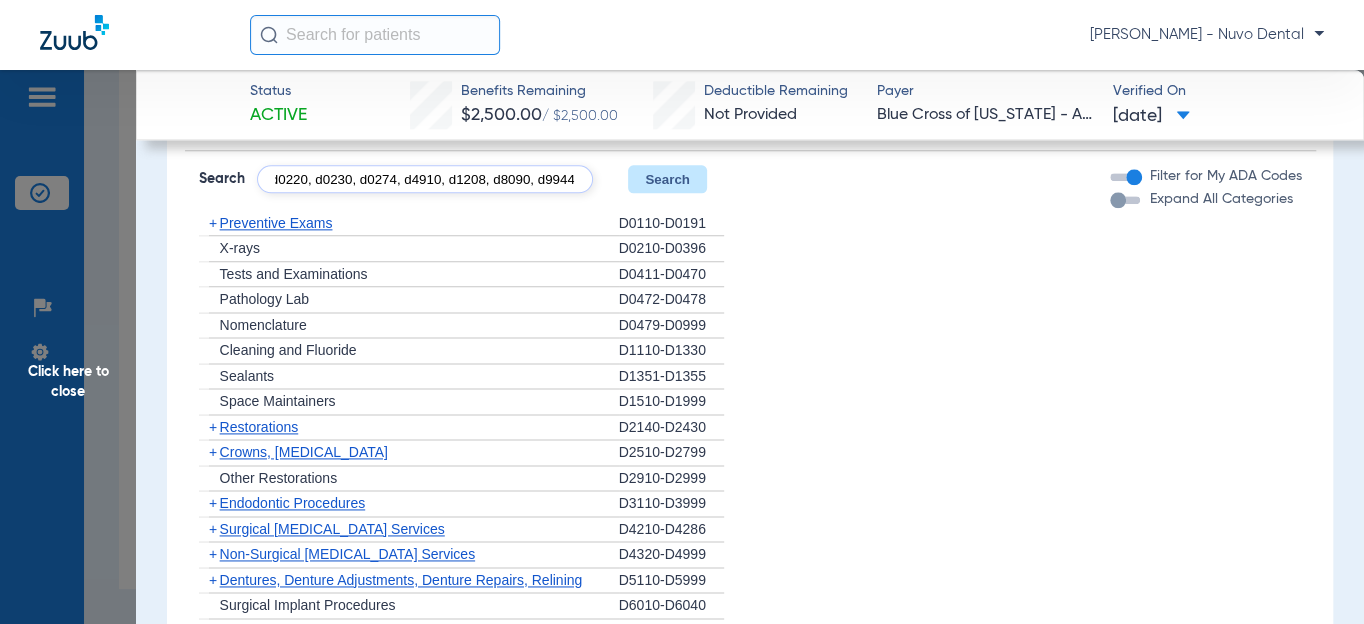 click on "Search" 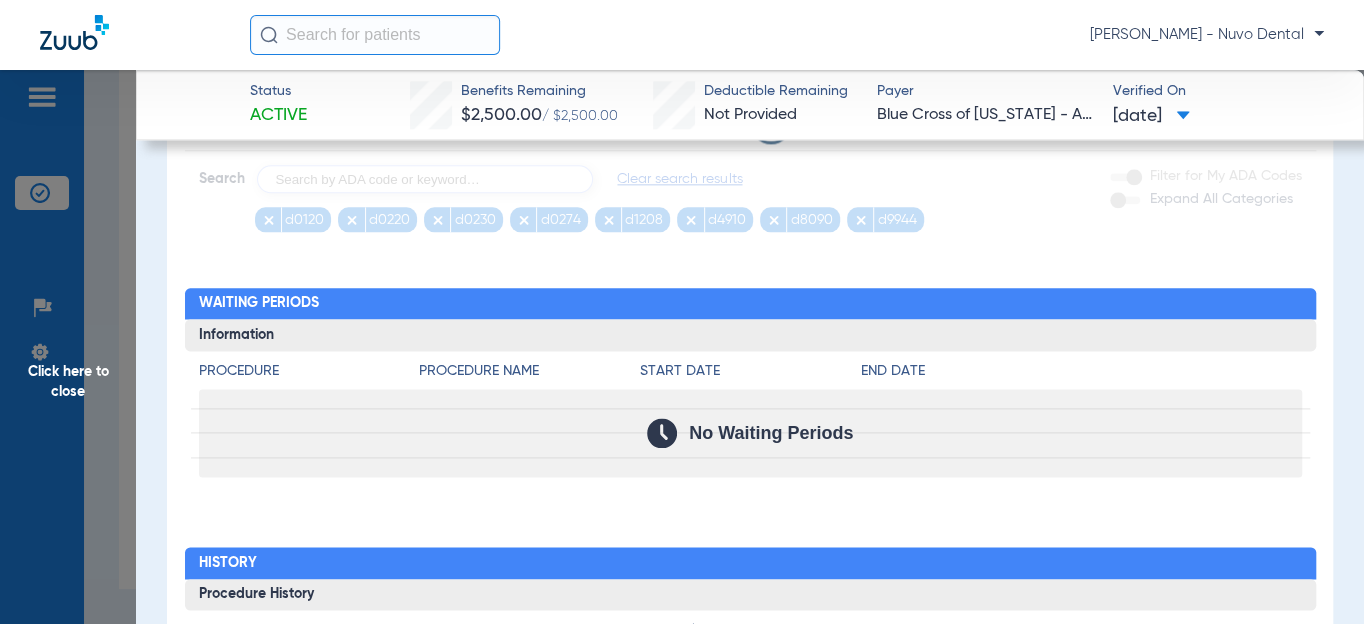 scroll, scrollTop: 0, scrollLeft: 0, axis: both 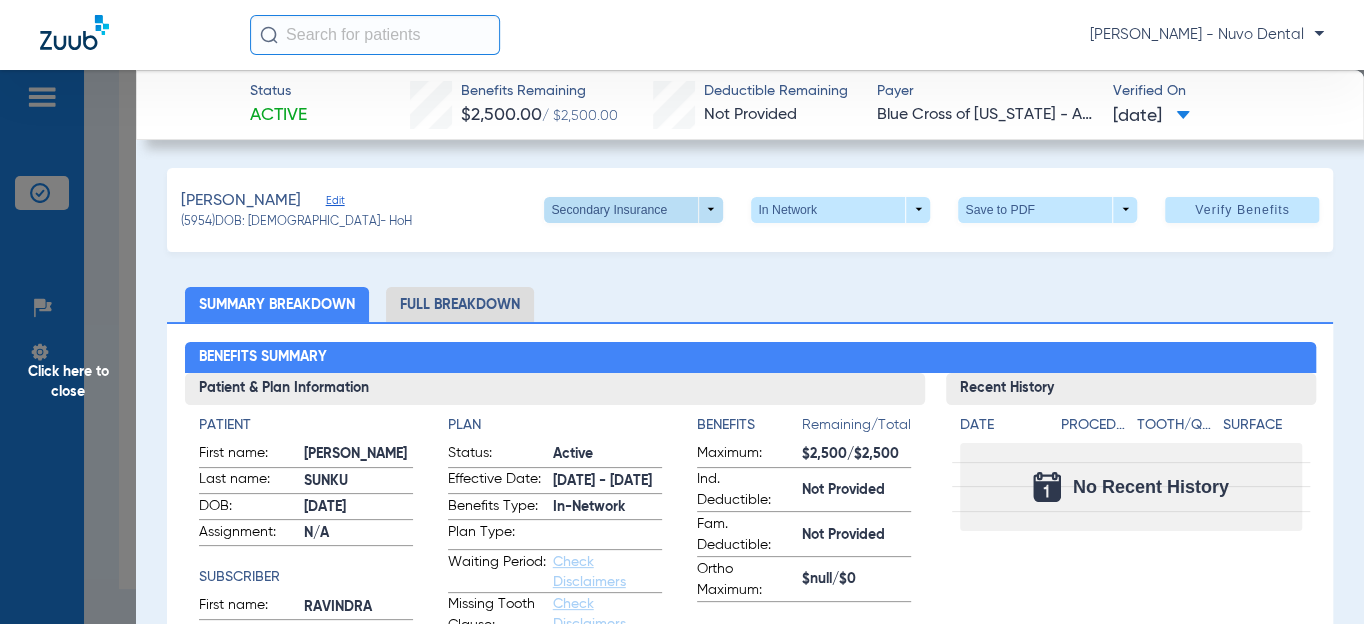 click 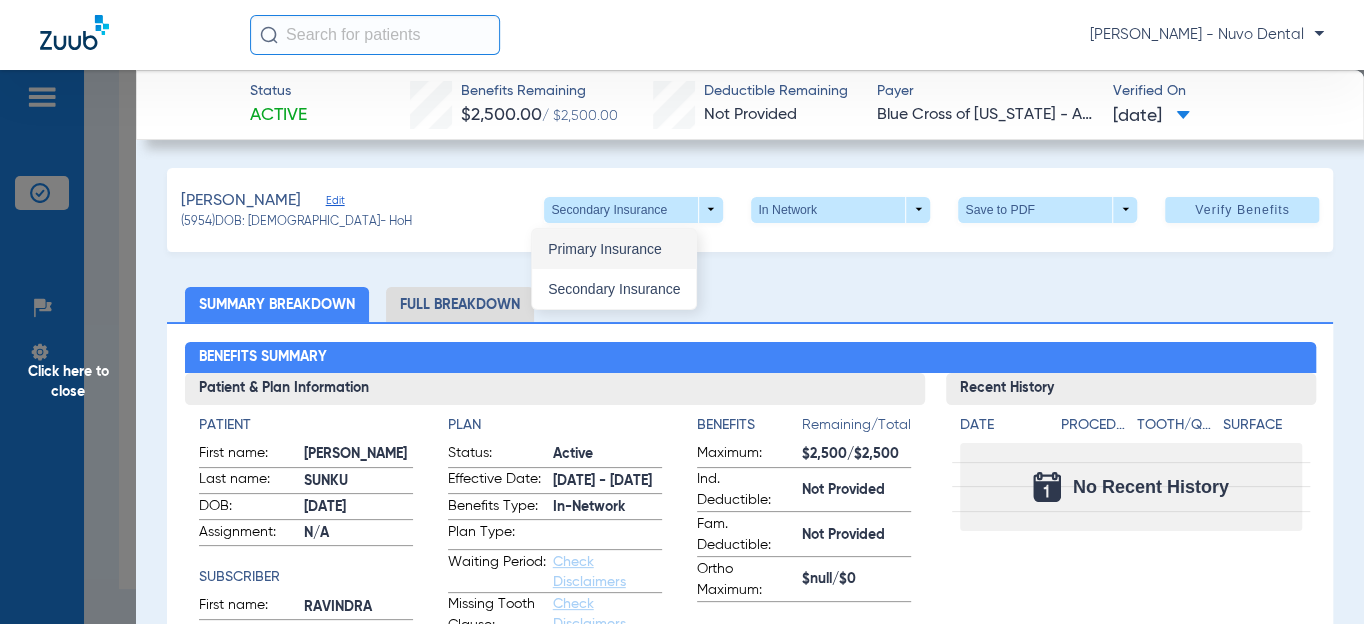 click on "Primary Insurance" at bounding box center (614, 249) 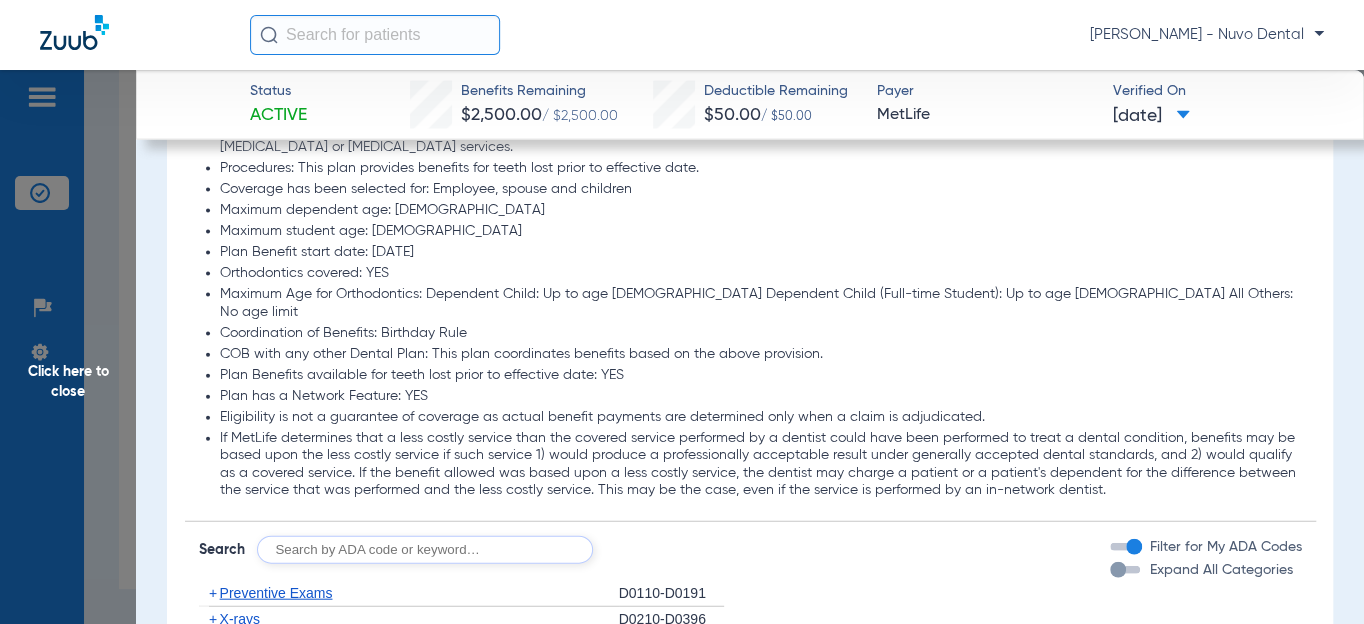 scroll, scrollTop: 2181, scrollLeft: 0, axis: vertical 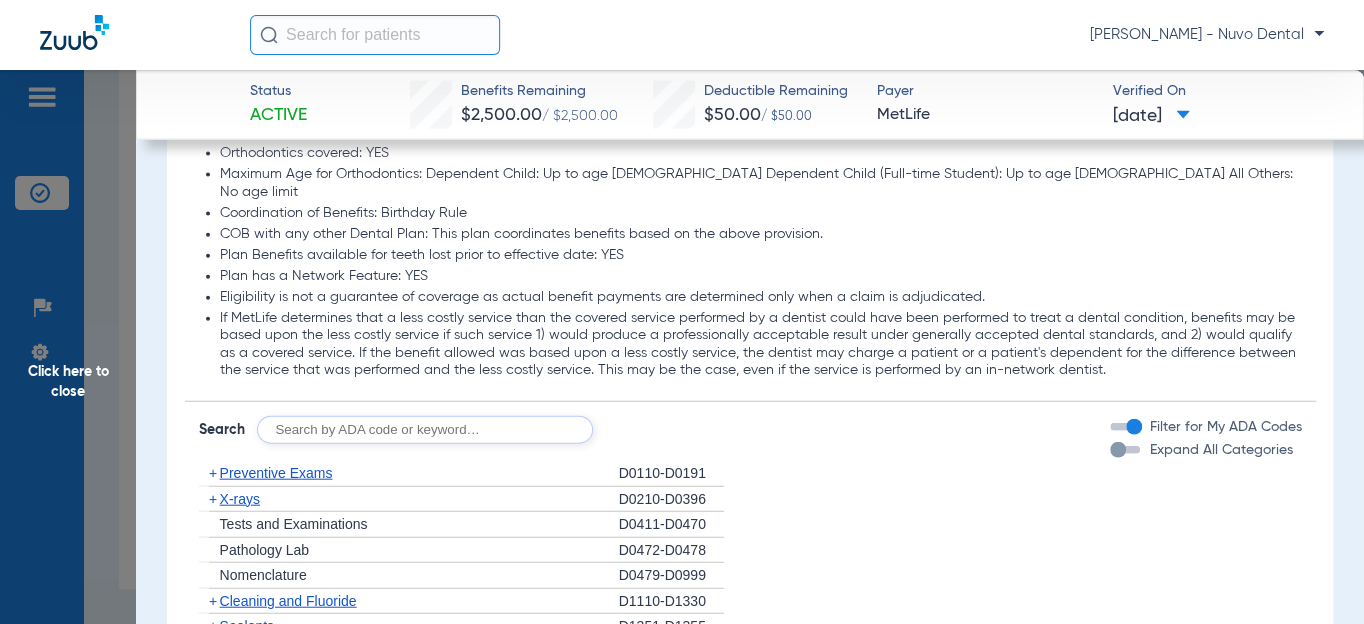 click on "Search  Filter for My ADA Codes   Expand All Categories" 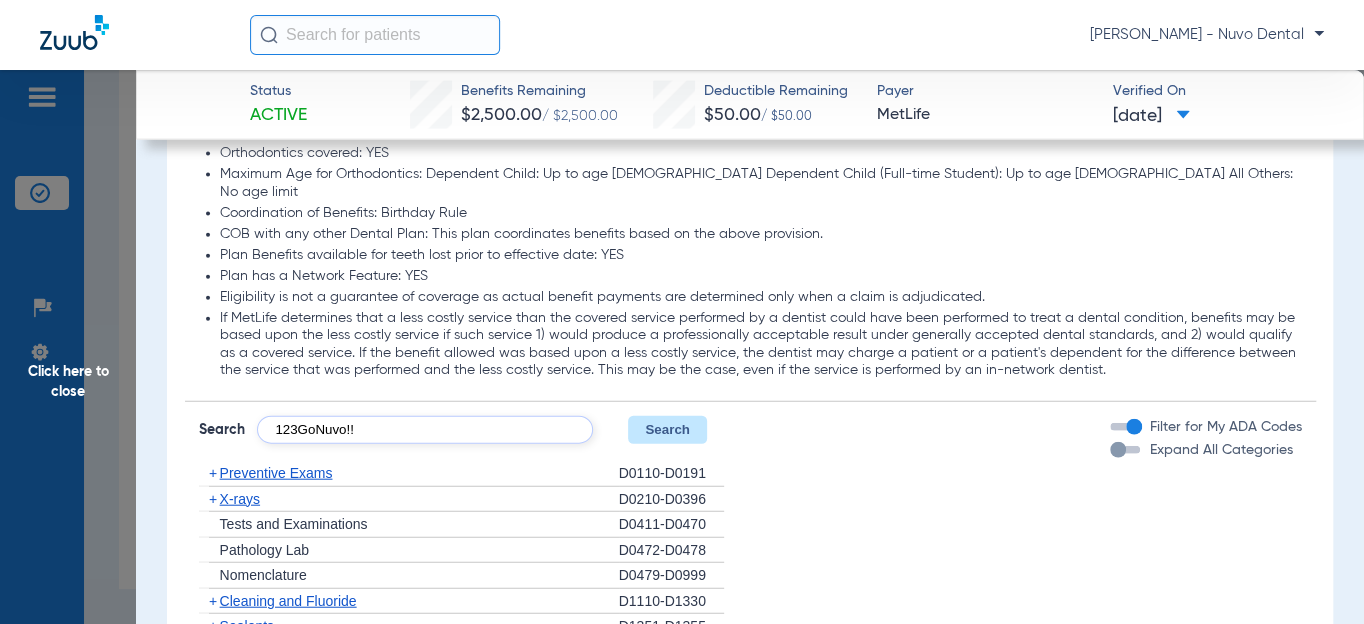 type on "123GoNuvo!!" 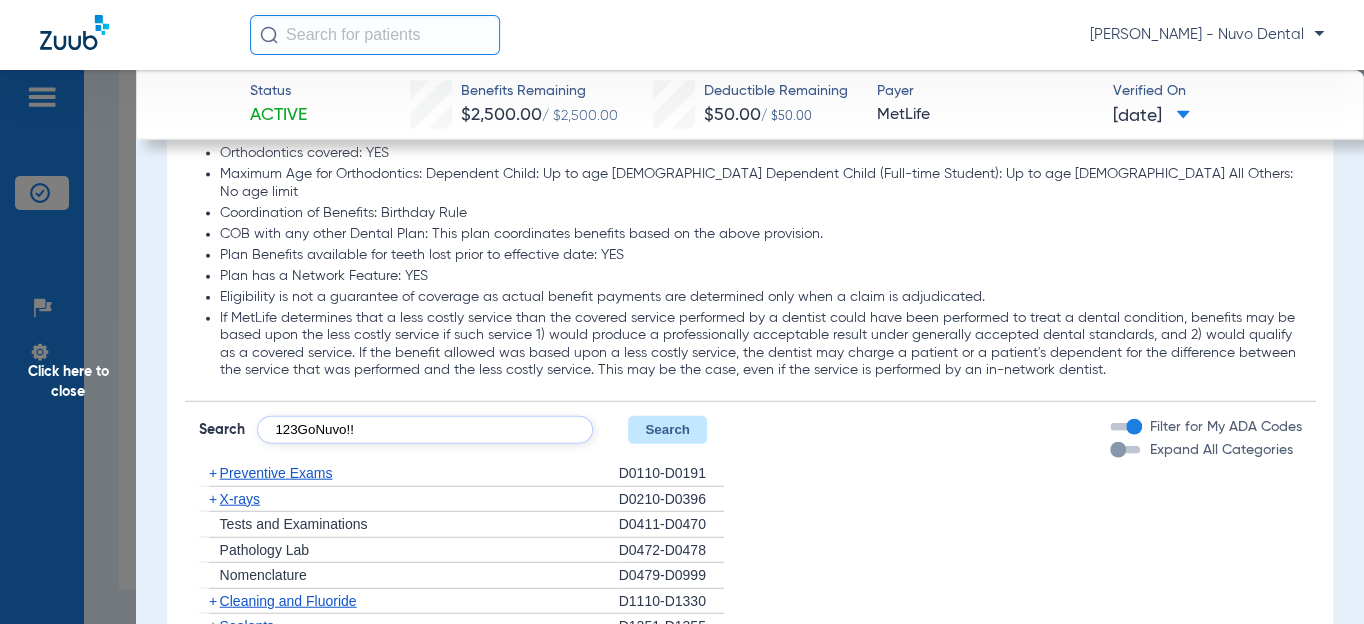 click on "Search" 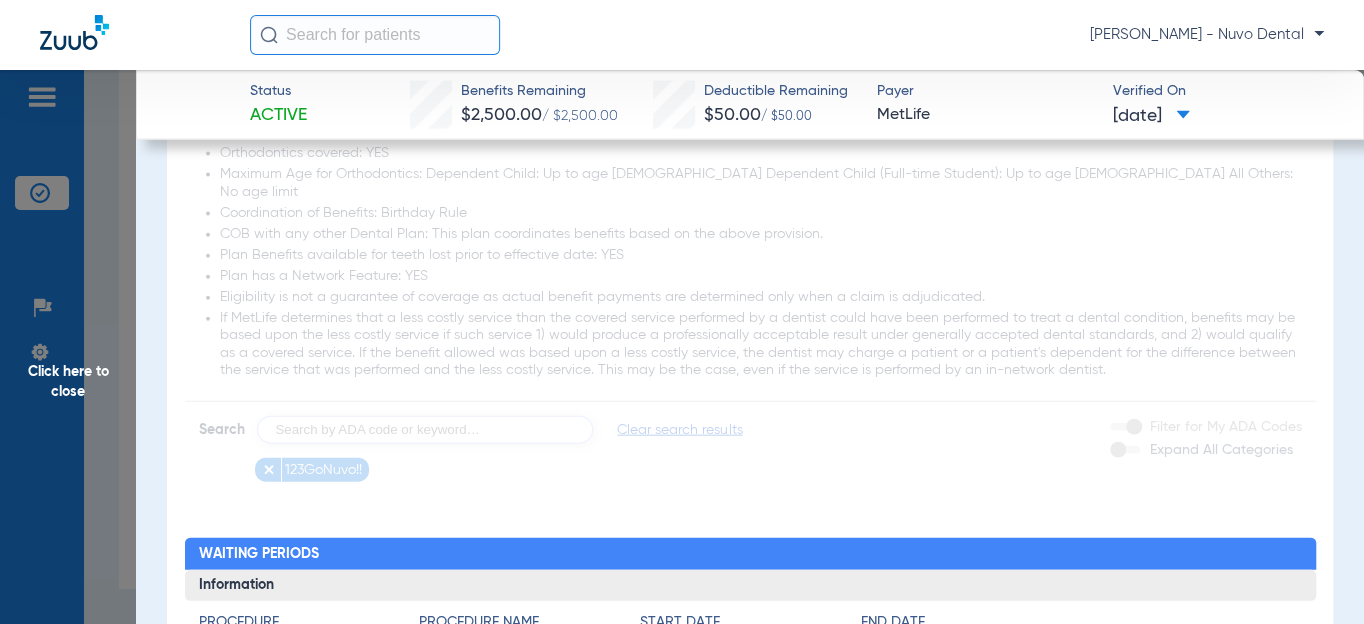 click 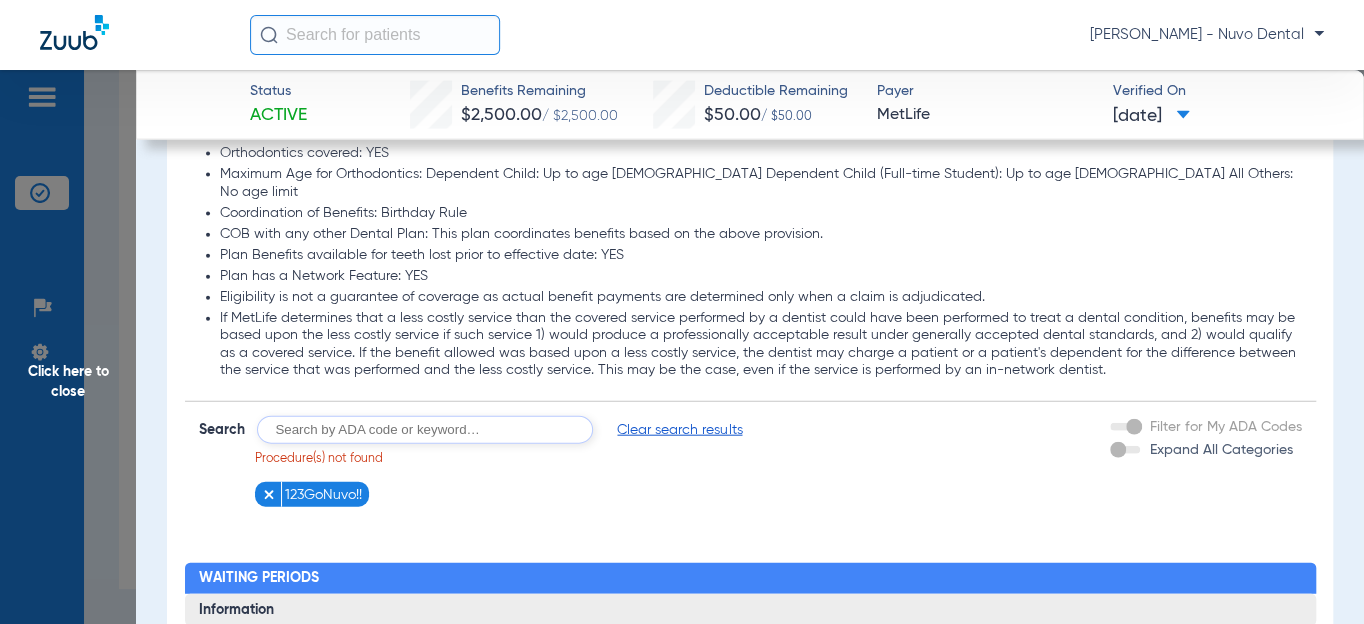 click 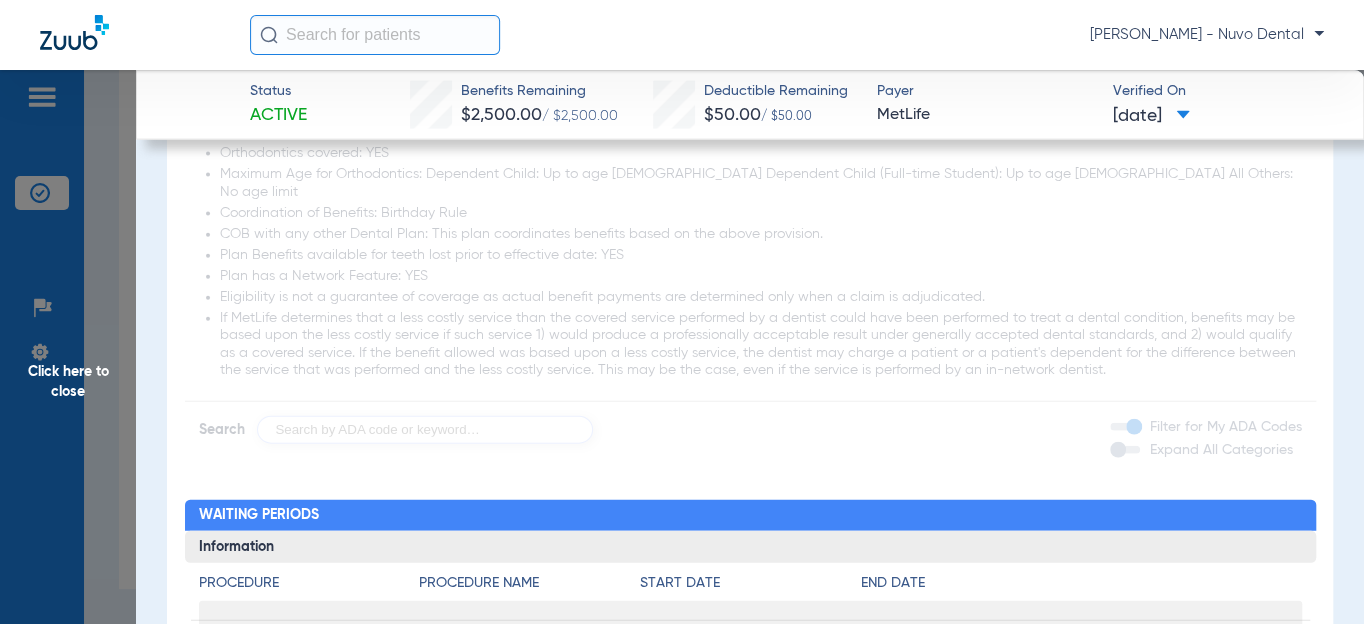 click 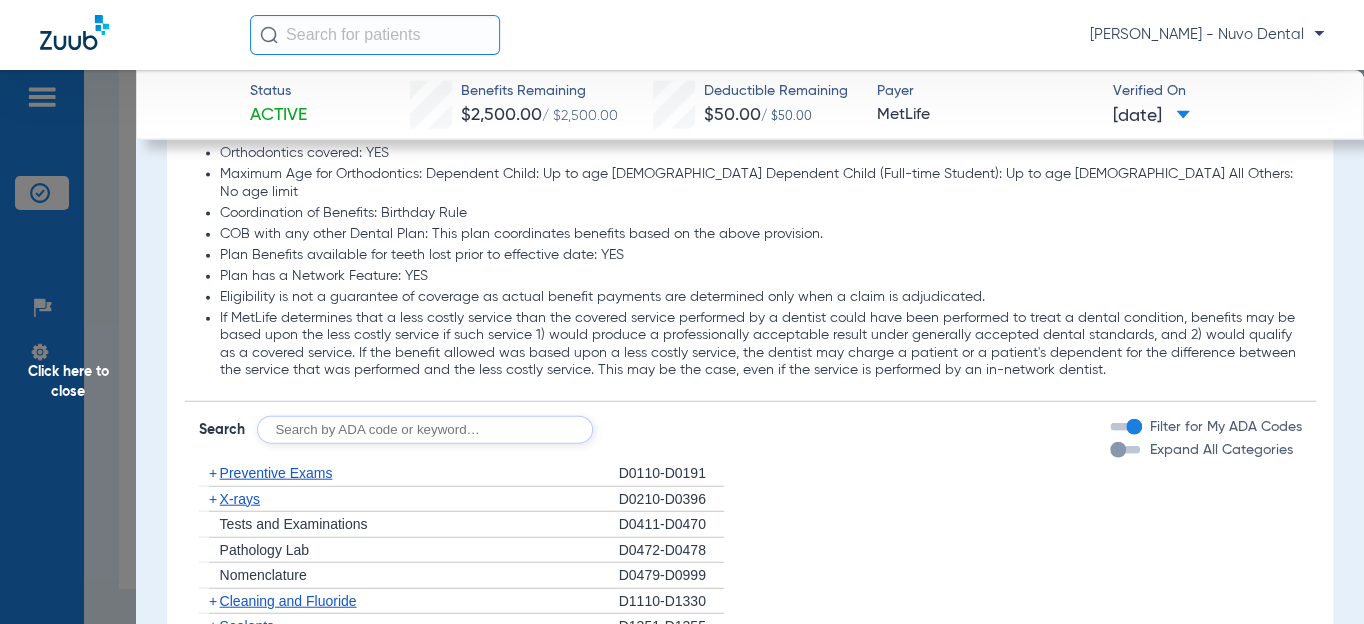 click 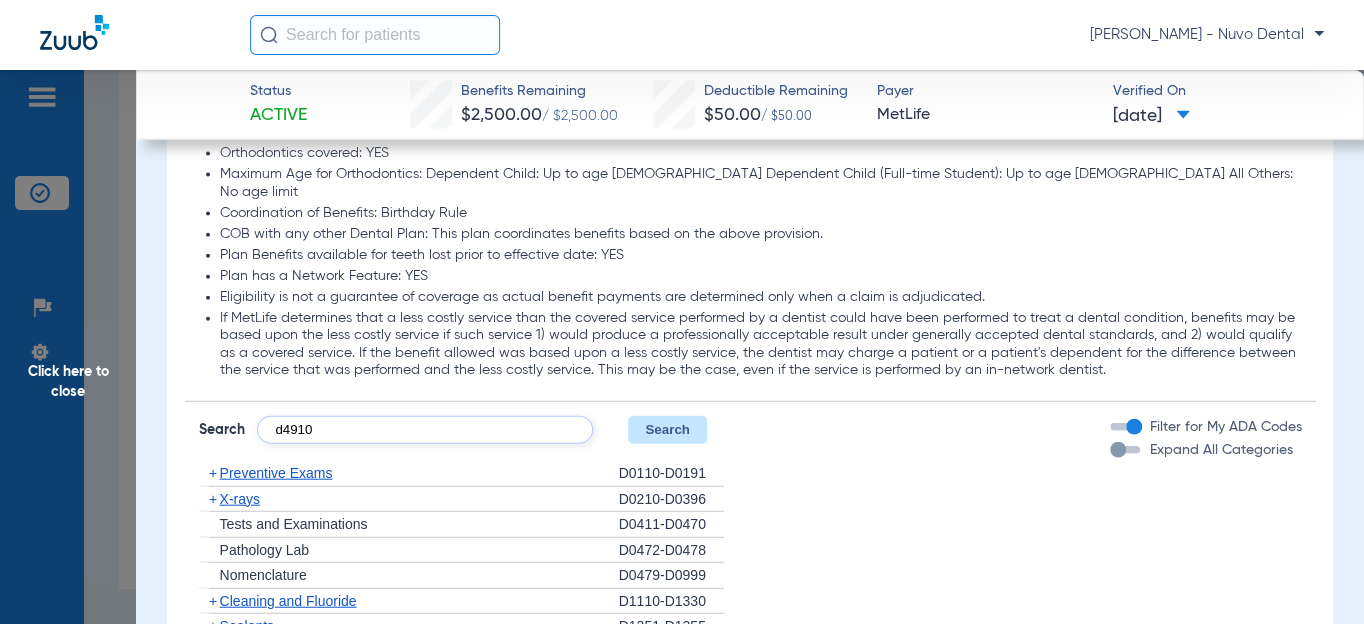 type on "d4910" 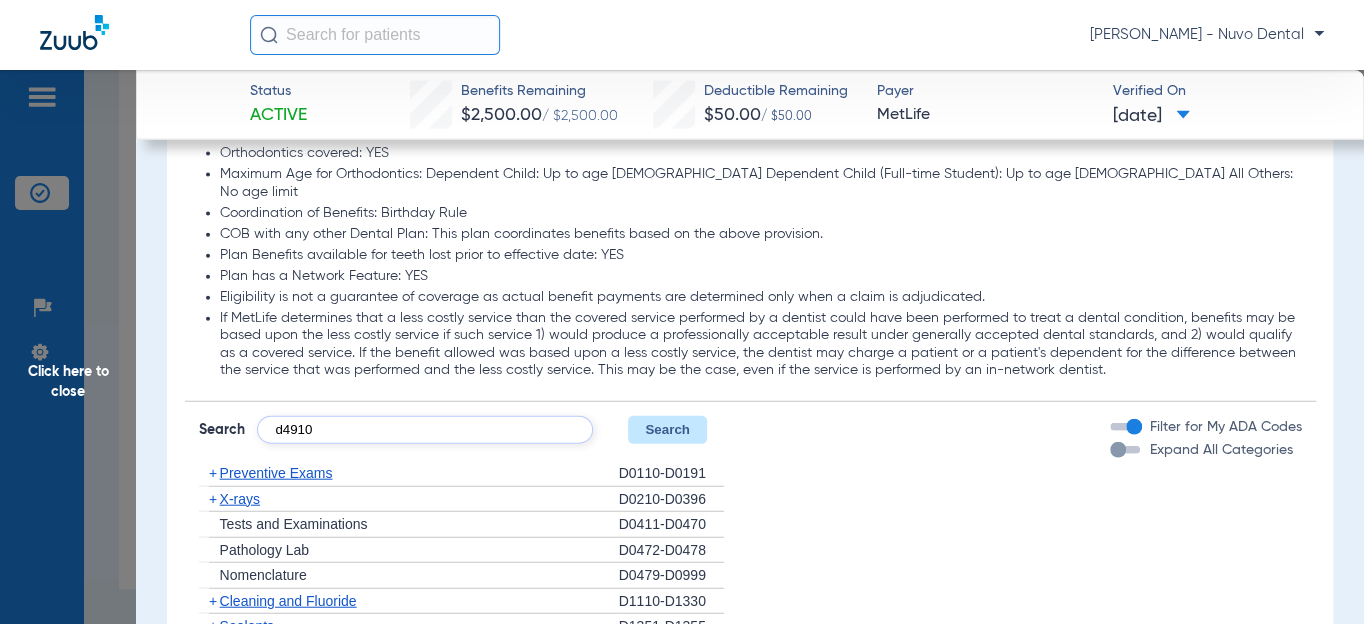 click on "Search" 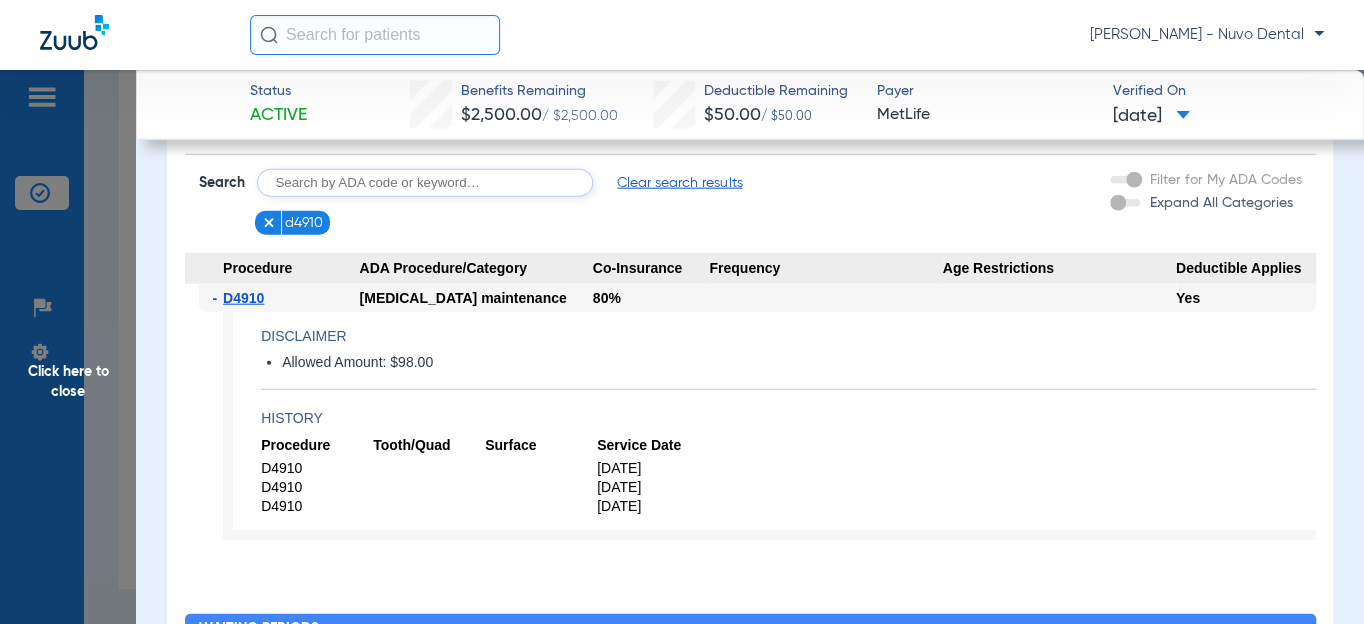 scroll, scrollTop: 2454, scrollLeft: 0, axis: vertical 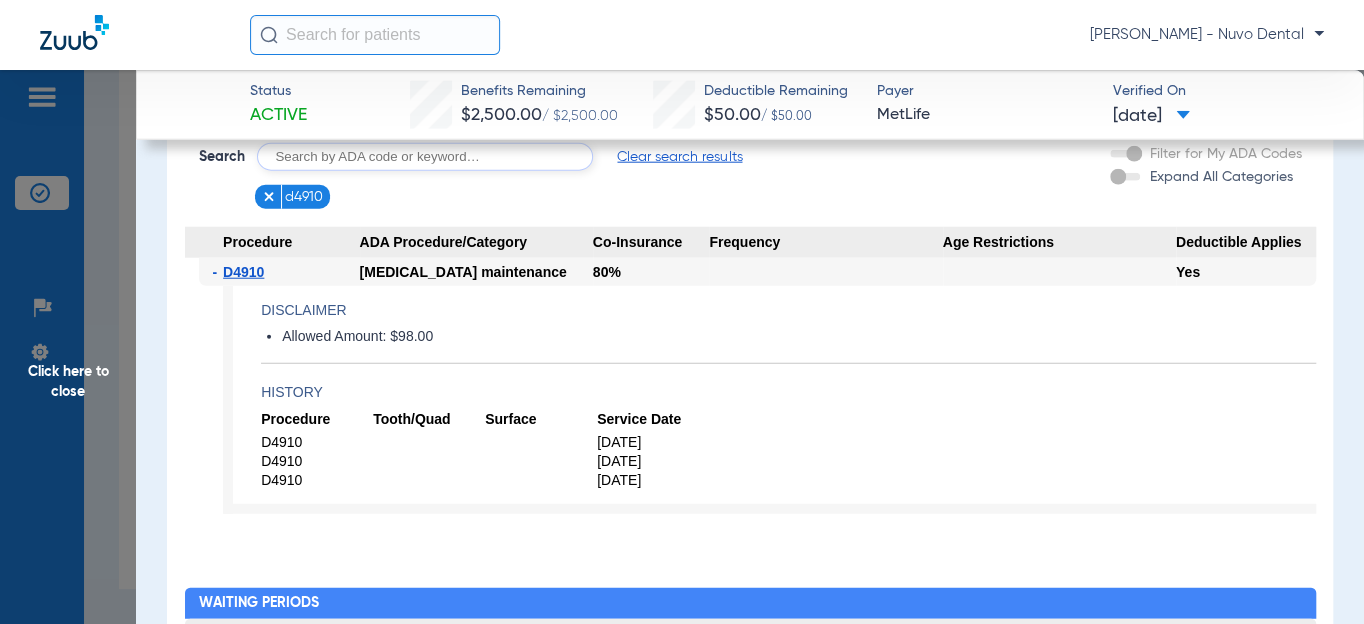 click on "Procedure Benefits Disclaimers BASIC PLAN - In Network: The maximums and deductibles for these services may be combined with other types of procedures, such as TMJ or Perio. BASIC PLAN - In Network: Eligibility is not a guarantee of coverage as actual benefit payments are determined only when a claim is adjudicated. BASIC PLAN - In Network: If MetLife determines that a less costly service than the covered service performed by a dentist could have been performed to treat a dental condition, benefits may be based upon the less costly service if such service 1) would produce a professionally acceptable result under generally accepted dental standards, and 2) would qualify as a covered service. If the benefit allowed was based upon a less costly service, the dentist may charge a patient or a patient's dependent for the difference between the service that was performed and the less costly service. This may be the case, even if the service is performed by an in-network dentist. Maximum dependent age: [DEMOGRAPHIC_DATA] Search  -" 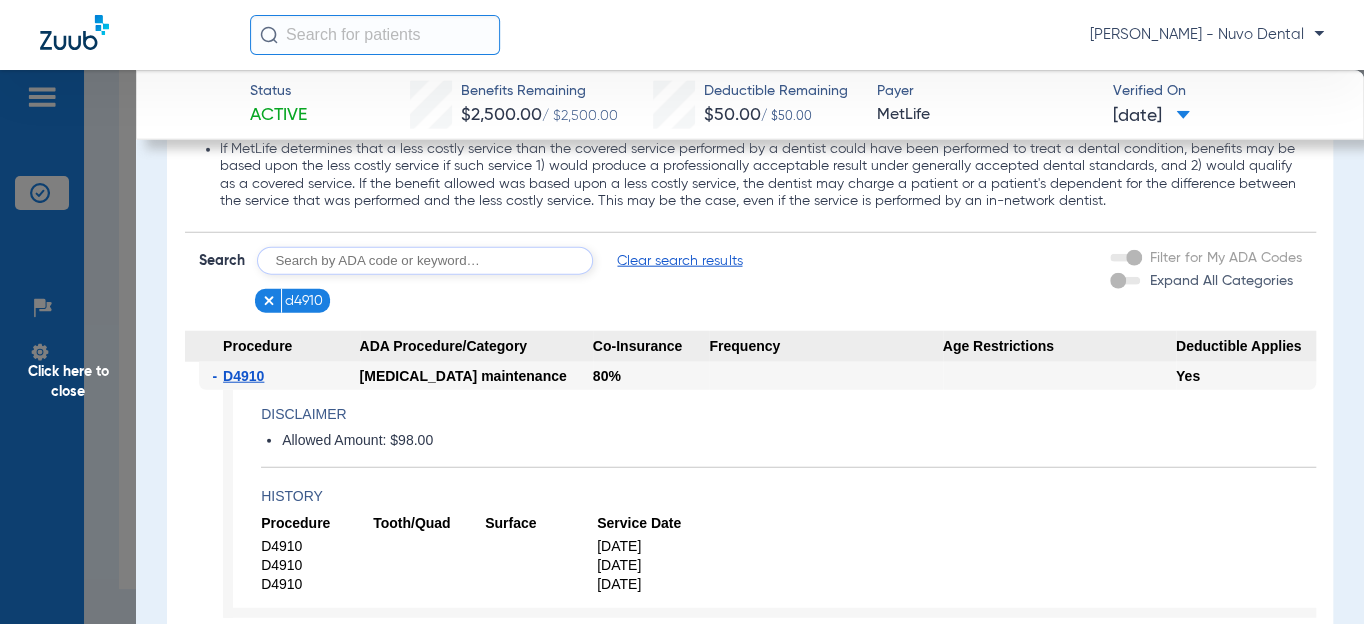scroll, scrollTop: 2272, scrollLeft: 0, axis: vertical 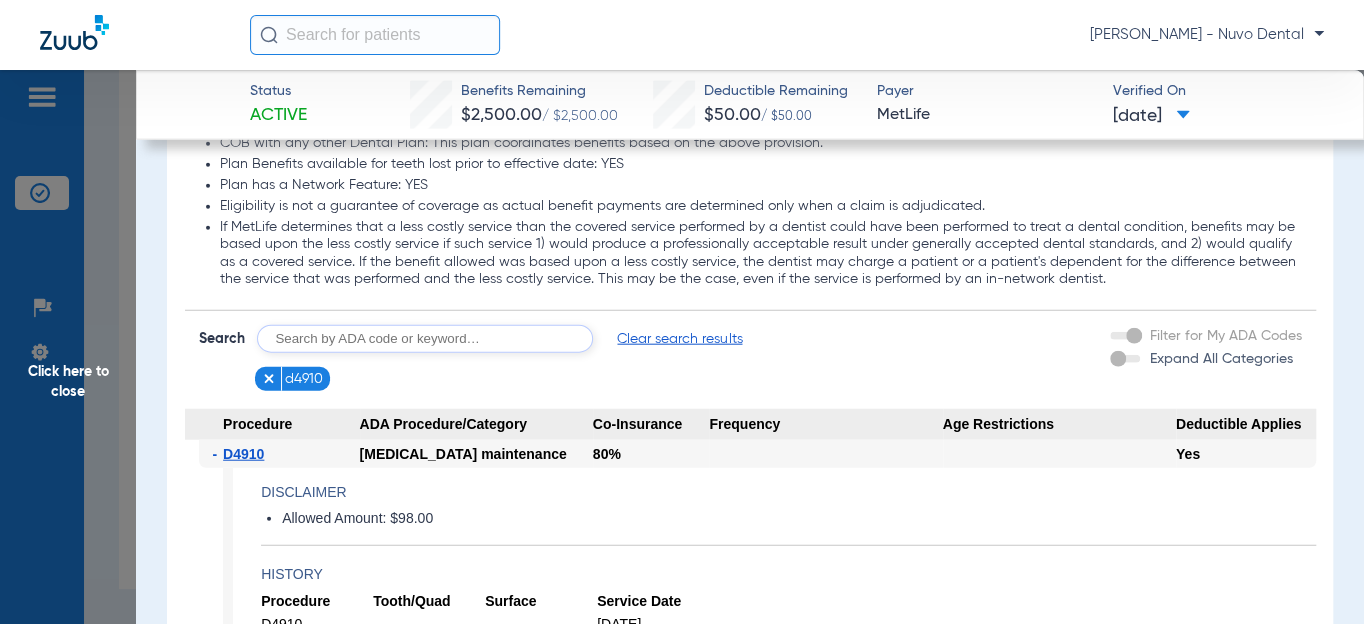 click on "Search  Clear search results   d4910" 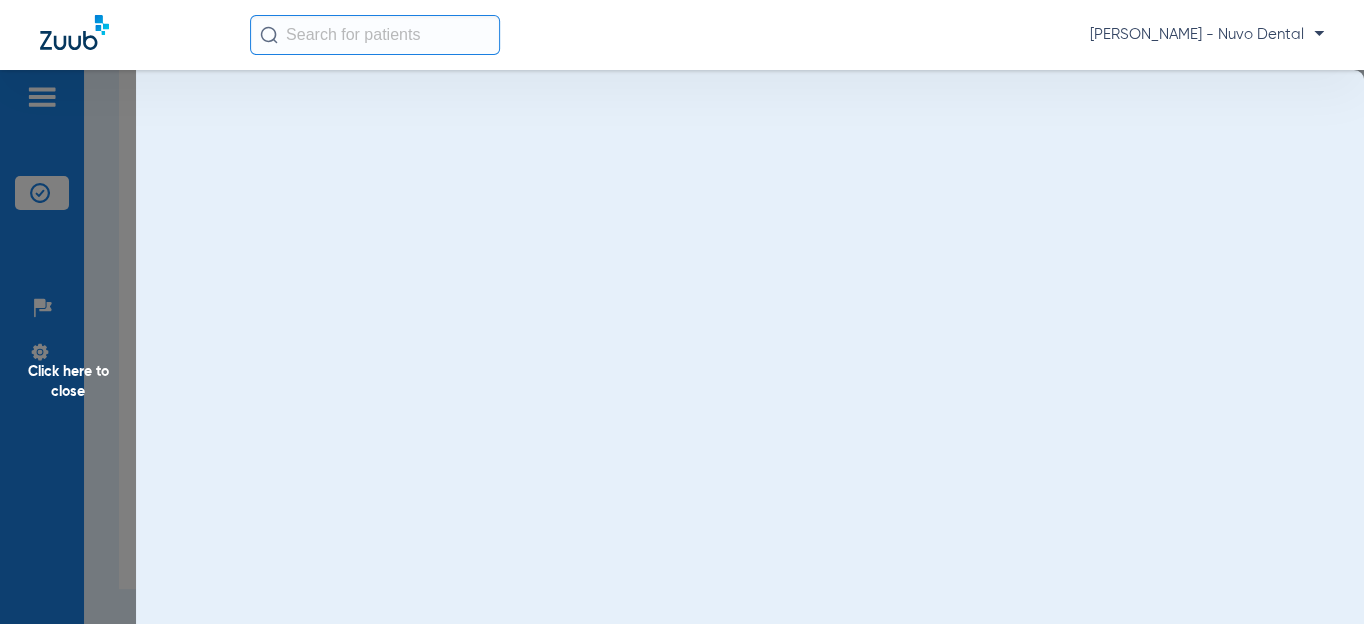 scroll, scrollTop: 0, scrollLeft: 0, axis: both 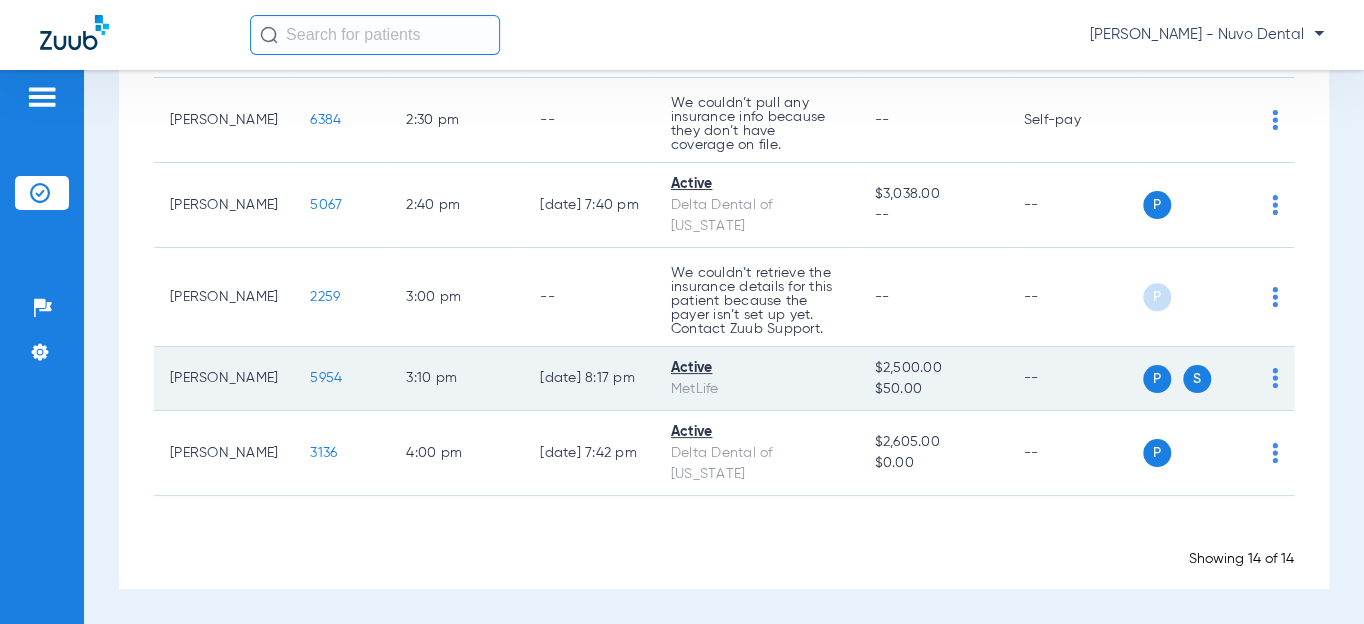 click on "5954" 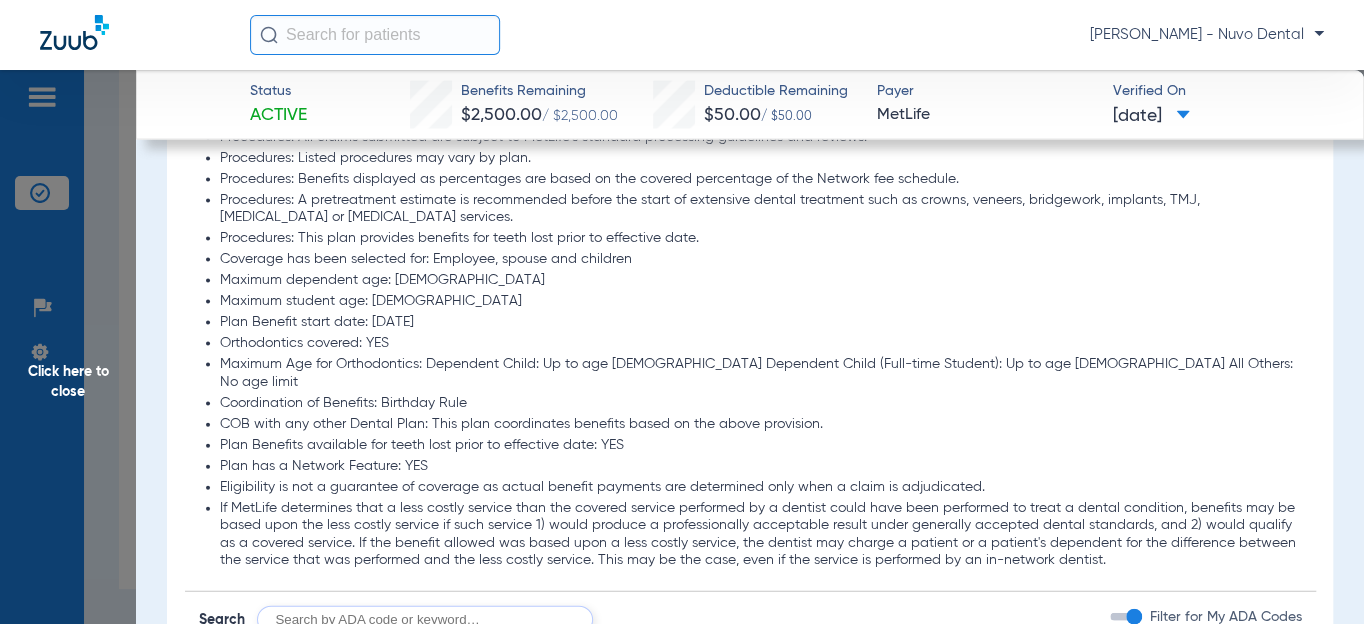 scroll, scrollTop: 2173, scrollLeft: 0, axis: vertical 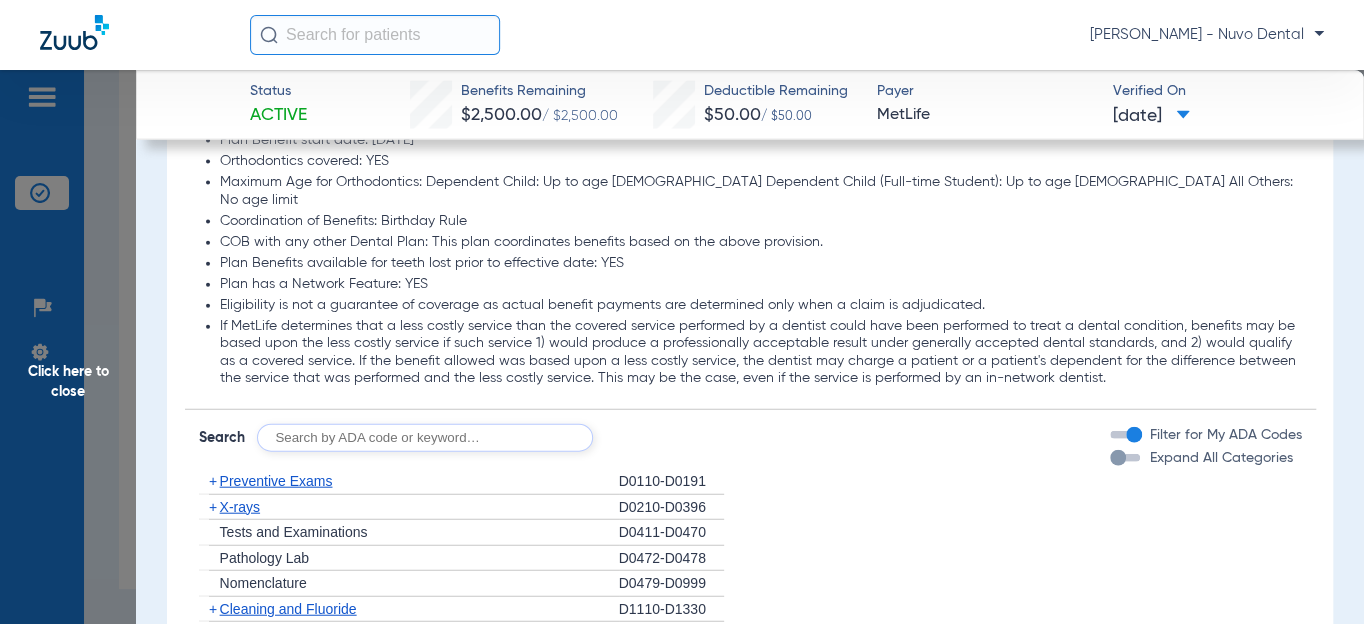 click 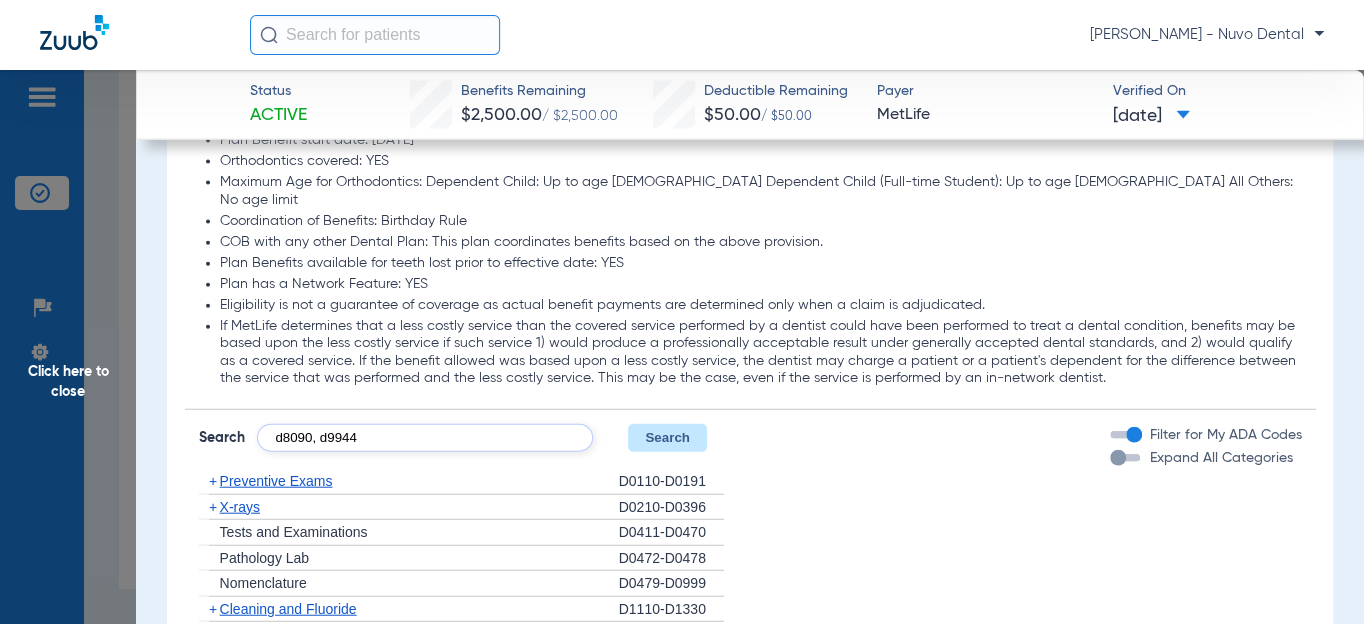 type on "d8090, d9944" 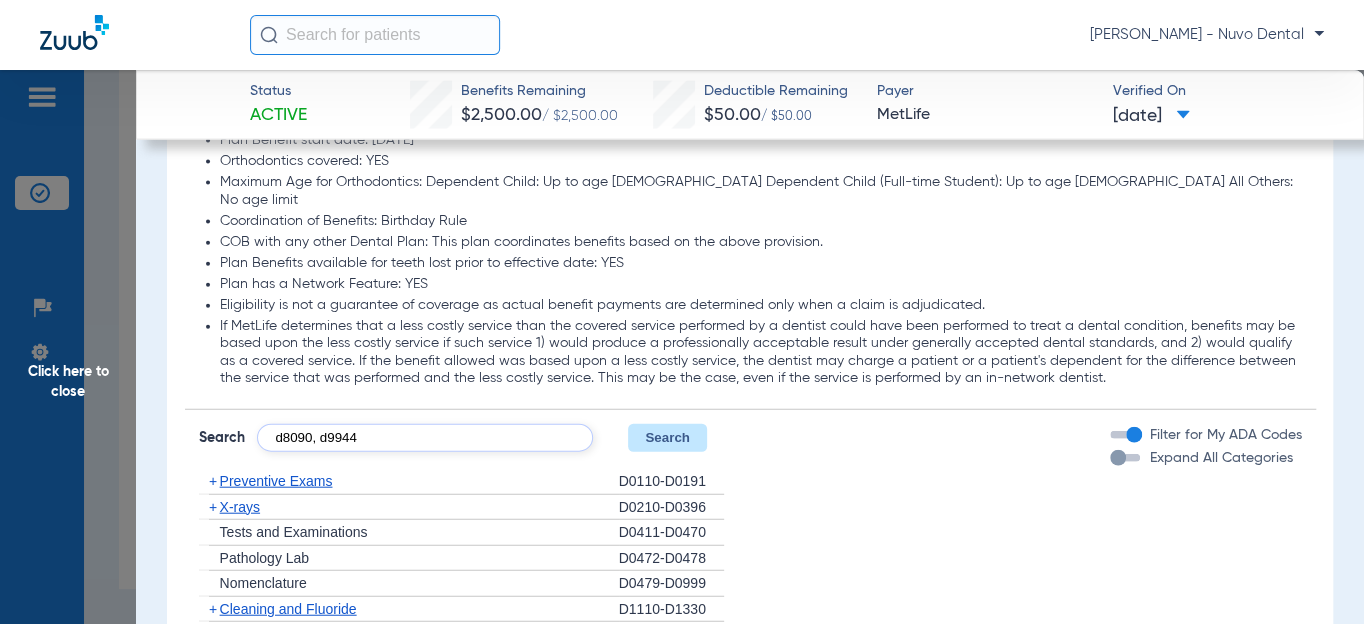 click on "Search" 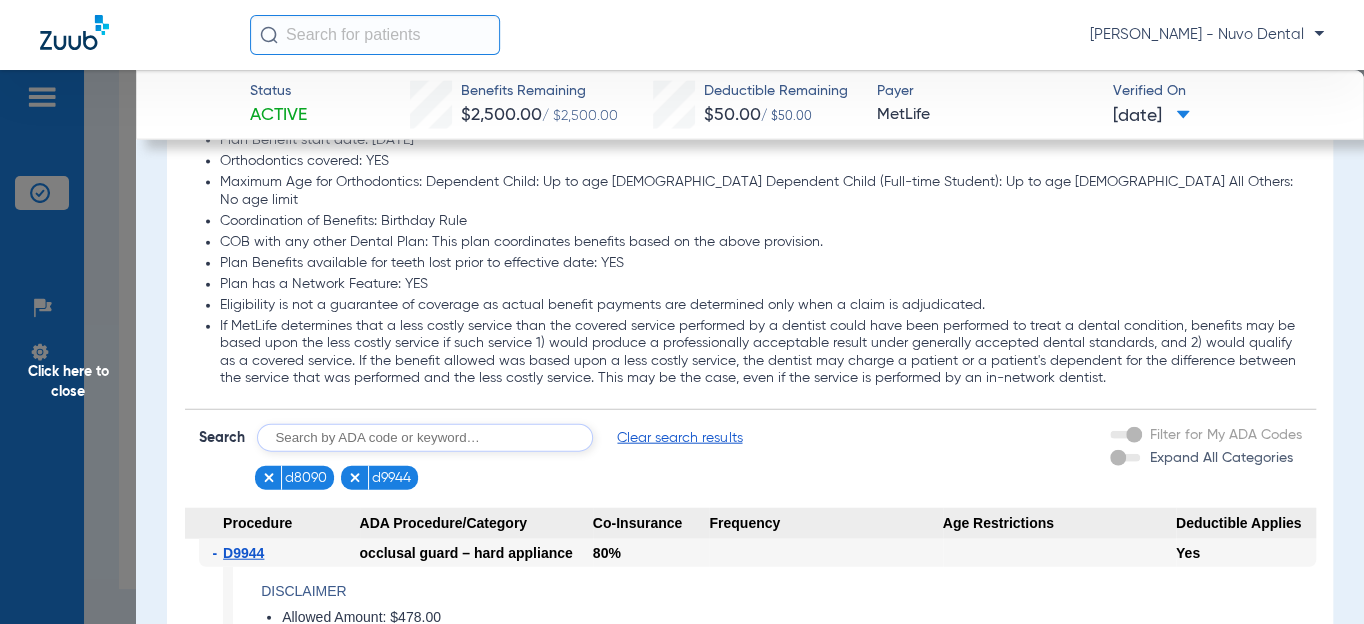 scroll, scrollTop: 2446, scrollLeft: 0, axis: vertical 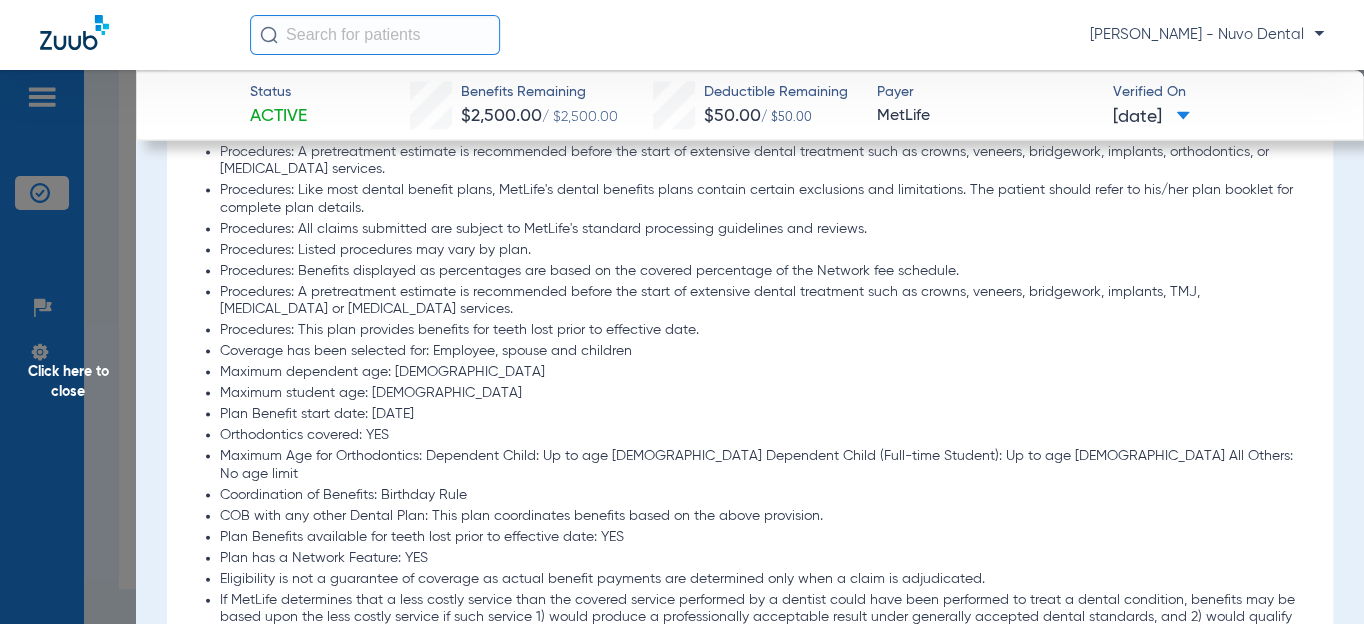 click on "Click here to close" 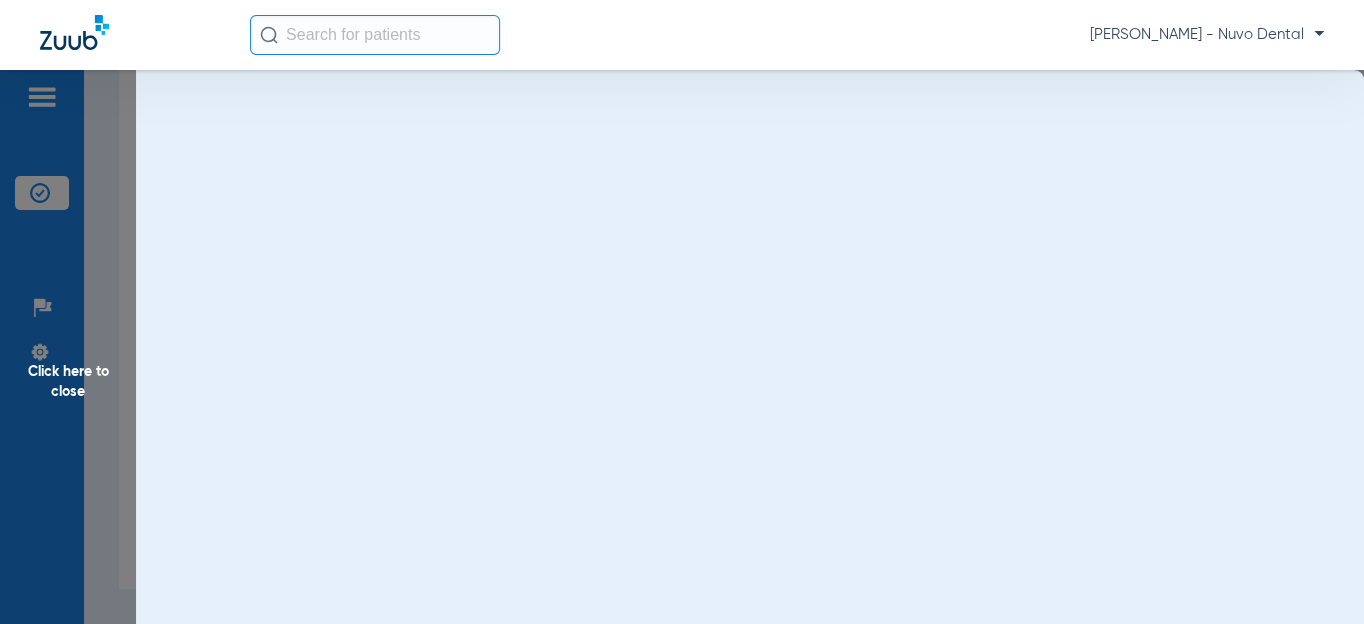 scroll, scrollTop: 0, scrollLeft: 0, axis: both 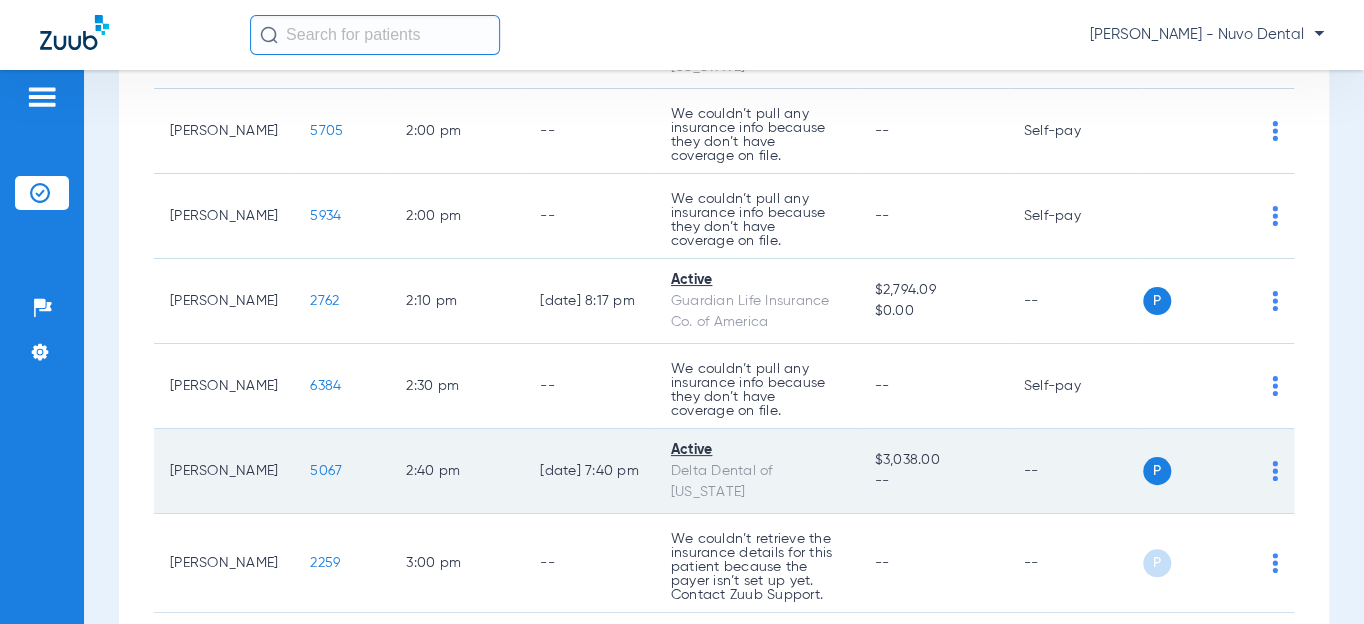 click on "5067" 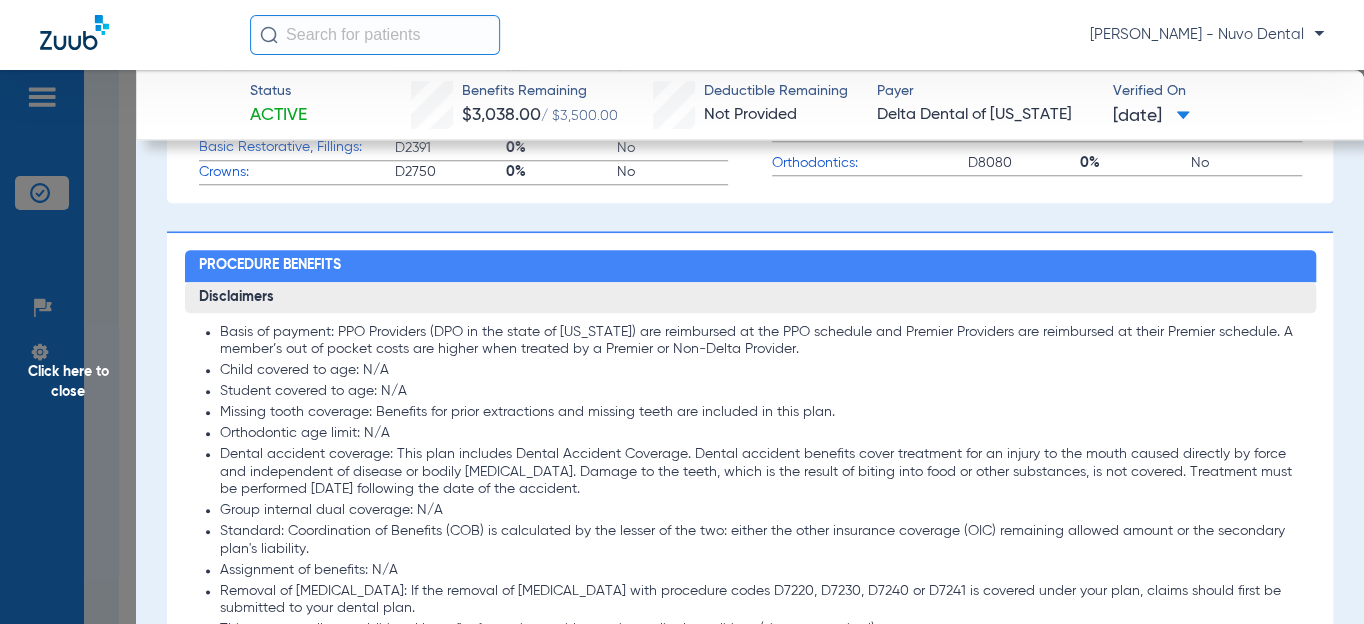 scroll, scrollTop: 1272, scrollLeft: 0, axis: vertical 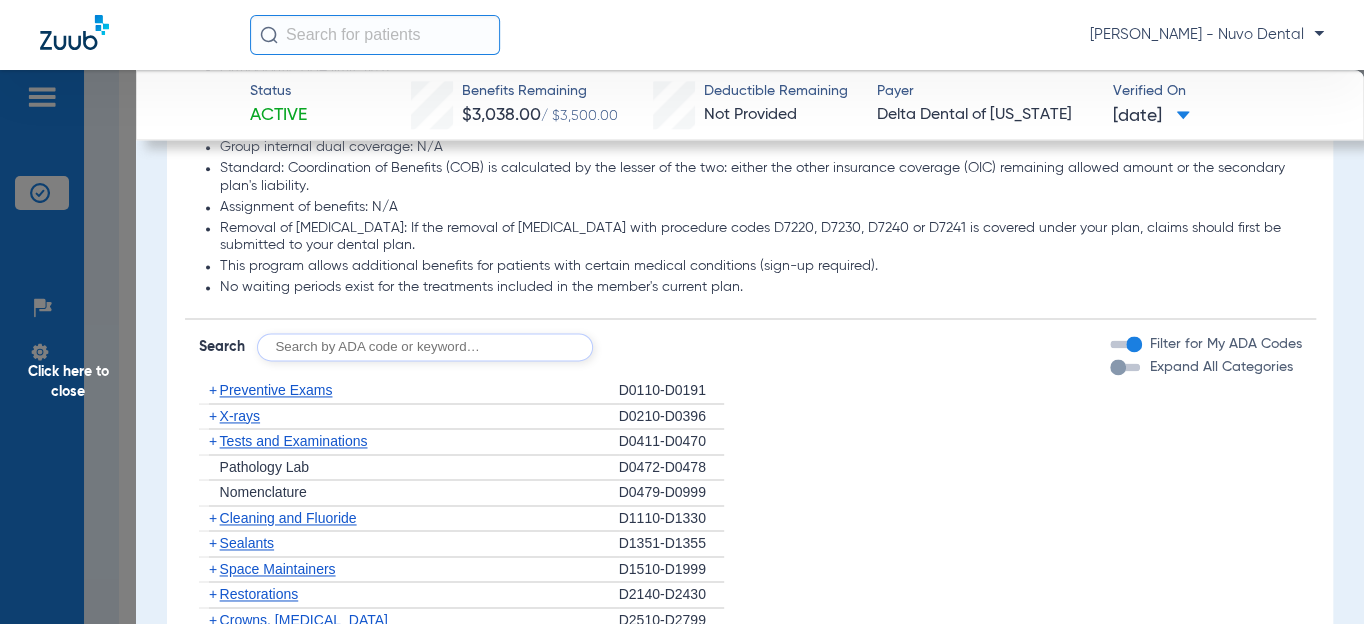click 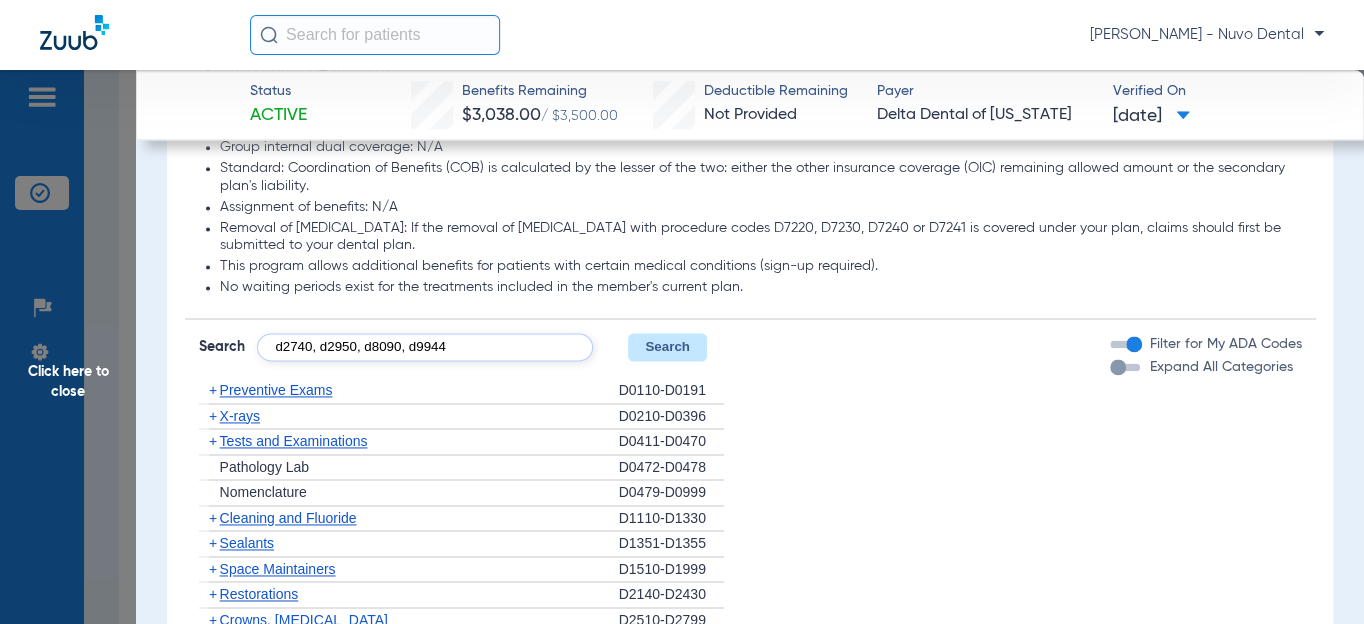 type on "d2740, d2950, d8090, d9944" 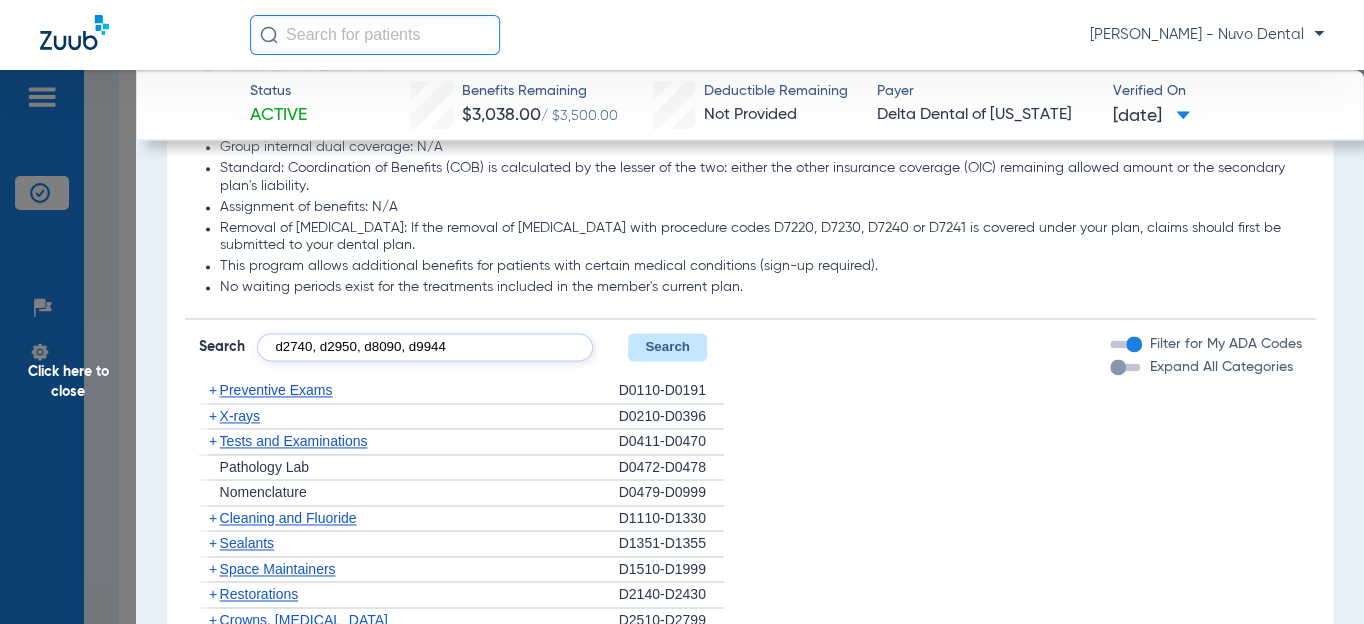 click on "Search" 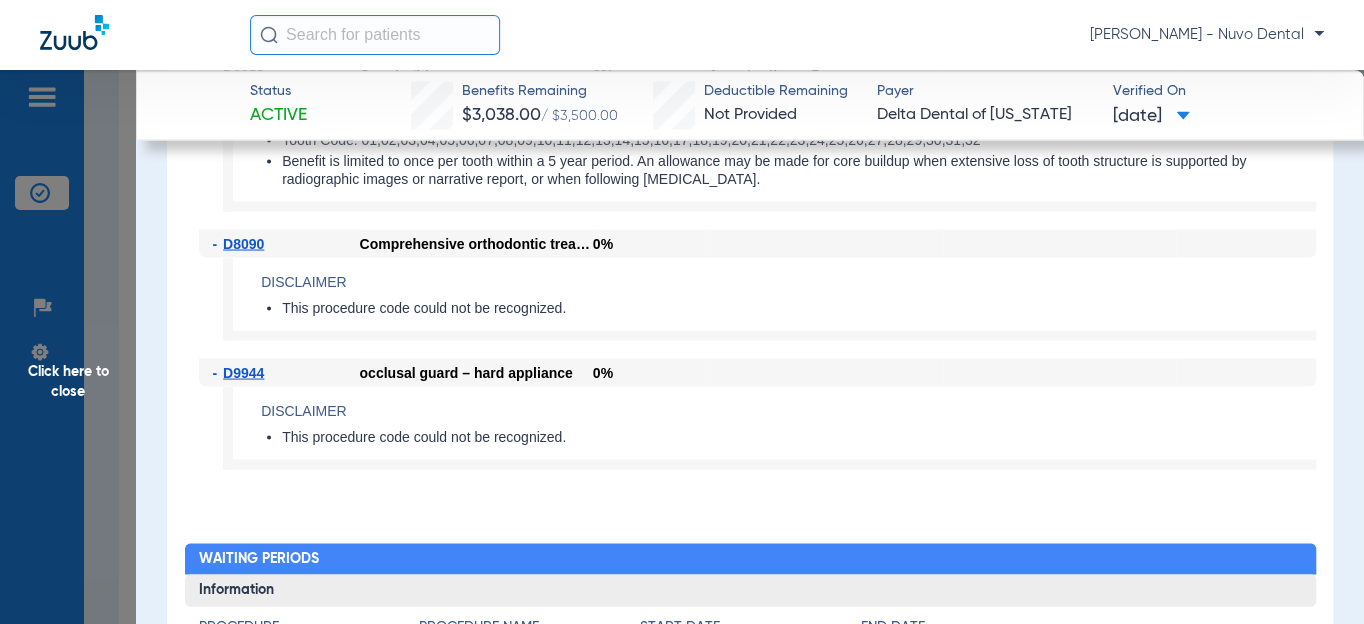 scroll, scrollTop: 1818, scrollLeft: 0, axis: vertical 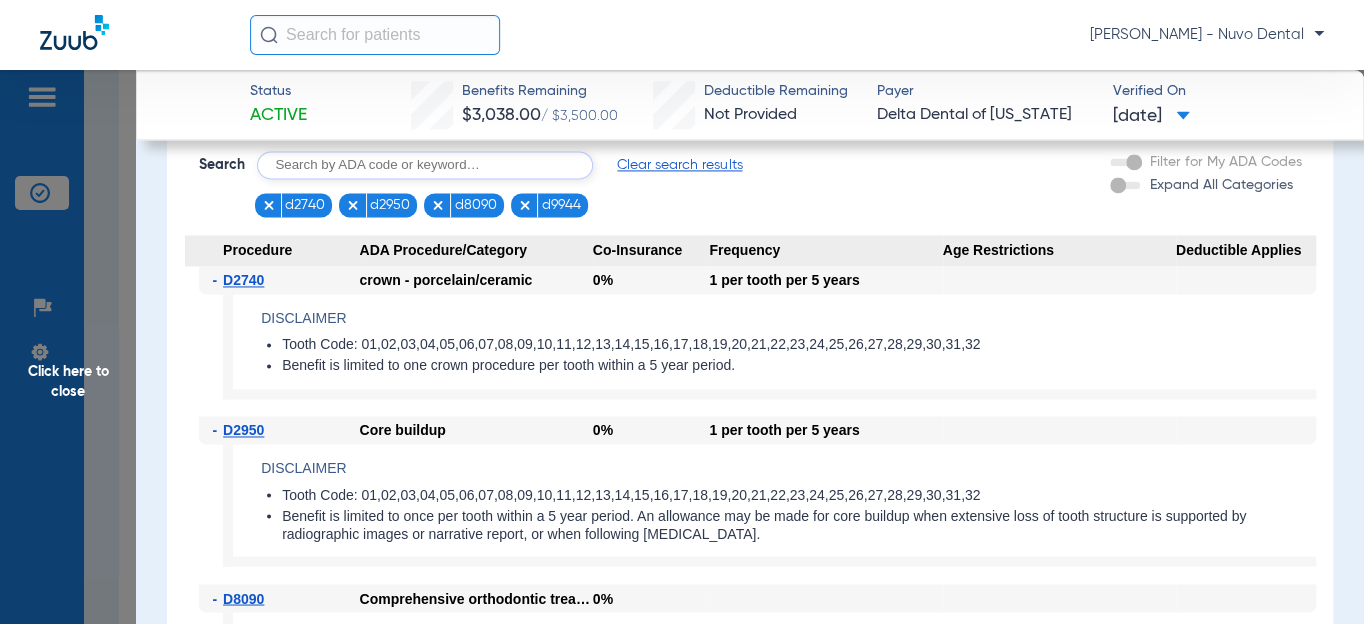 click 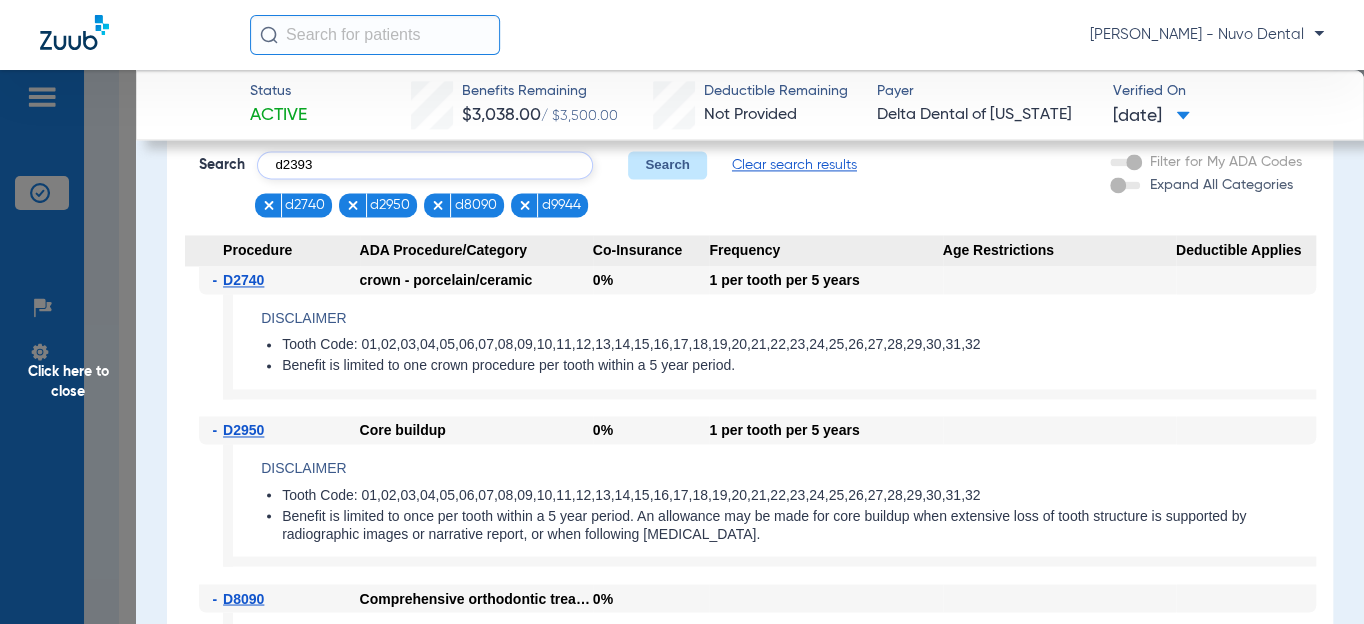 type on "d2393" 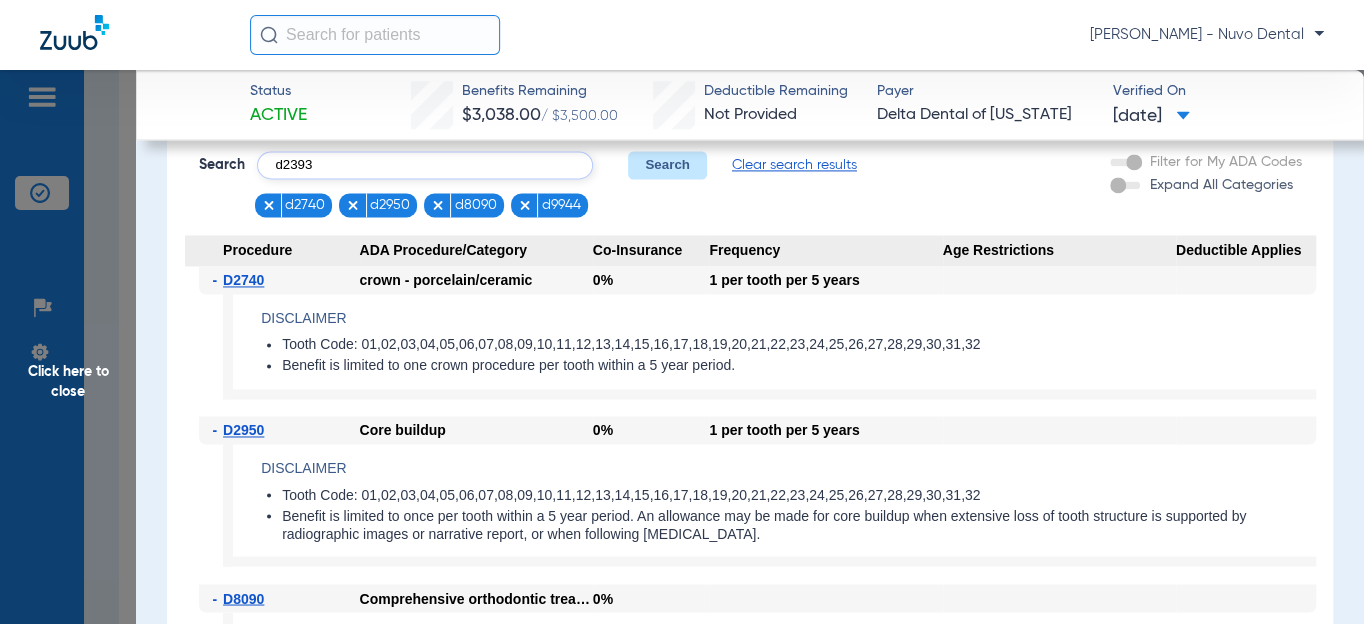 click on "Search" 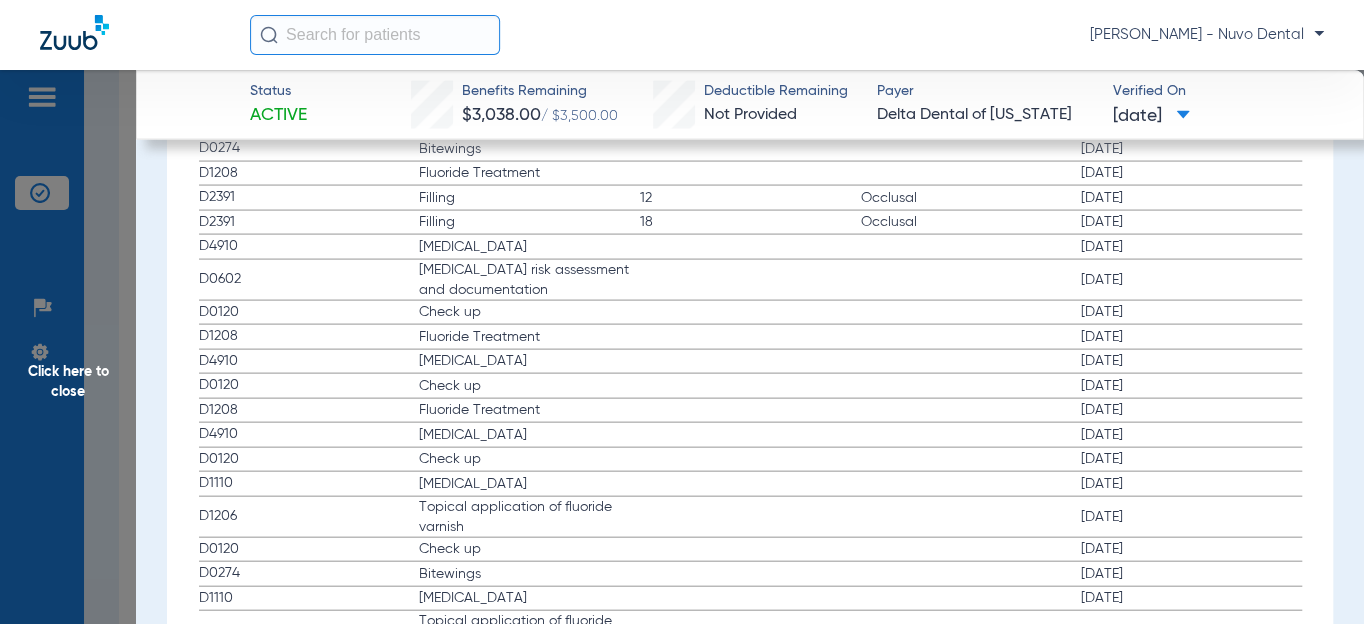scroll, scrollTop: 2918, scrollLeft: 0, axis: vertical 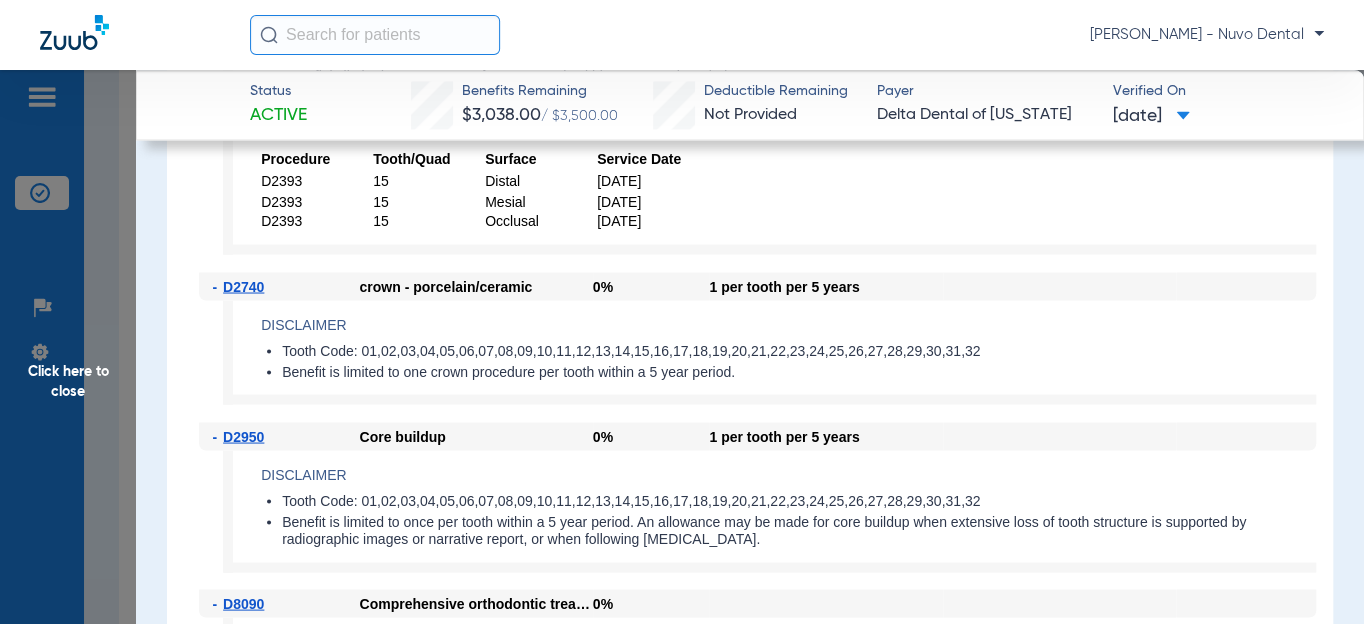 click on "Click here to close" 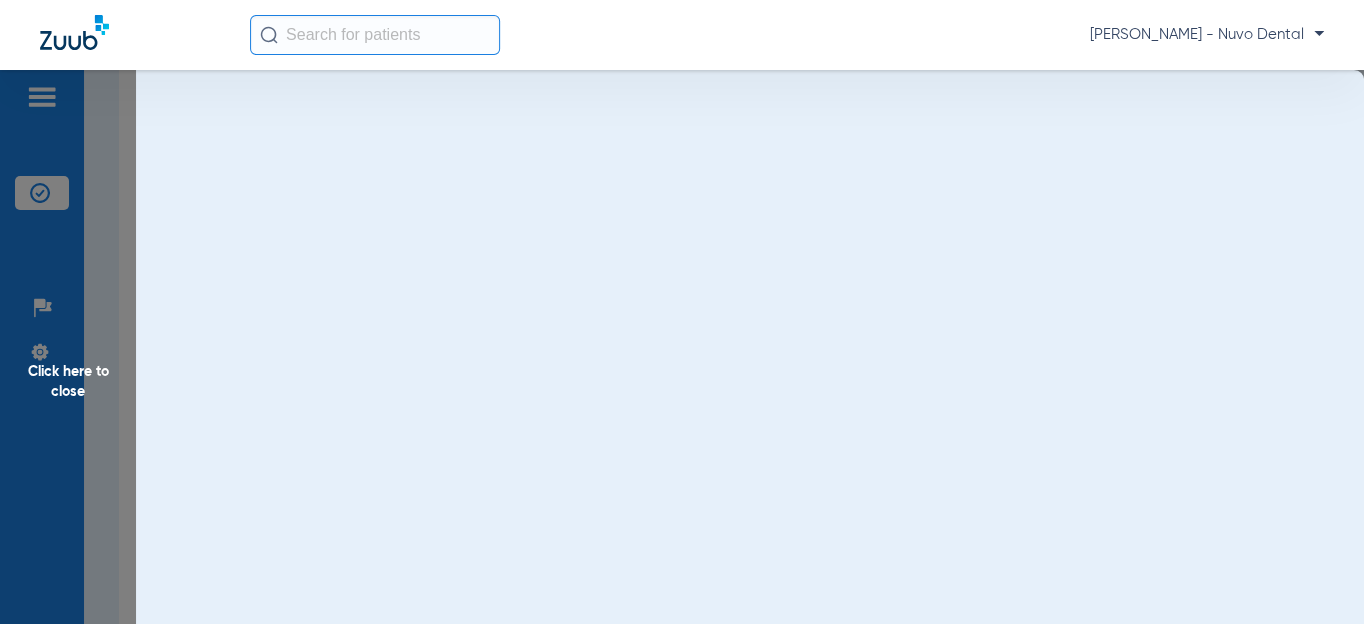 scroll, scrollTop: 0, scrollLeft: 0, axis: both 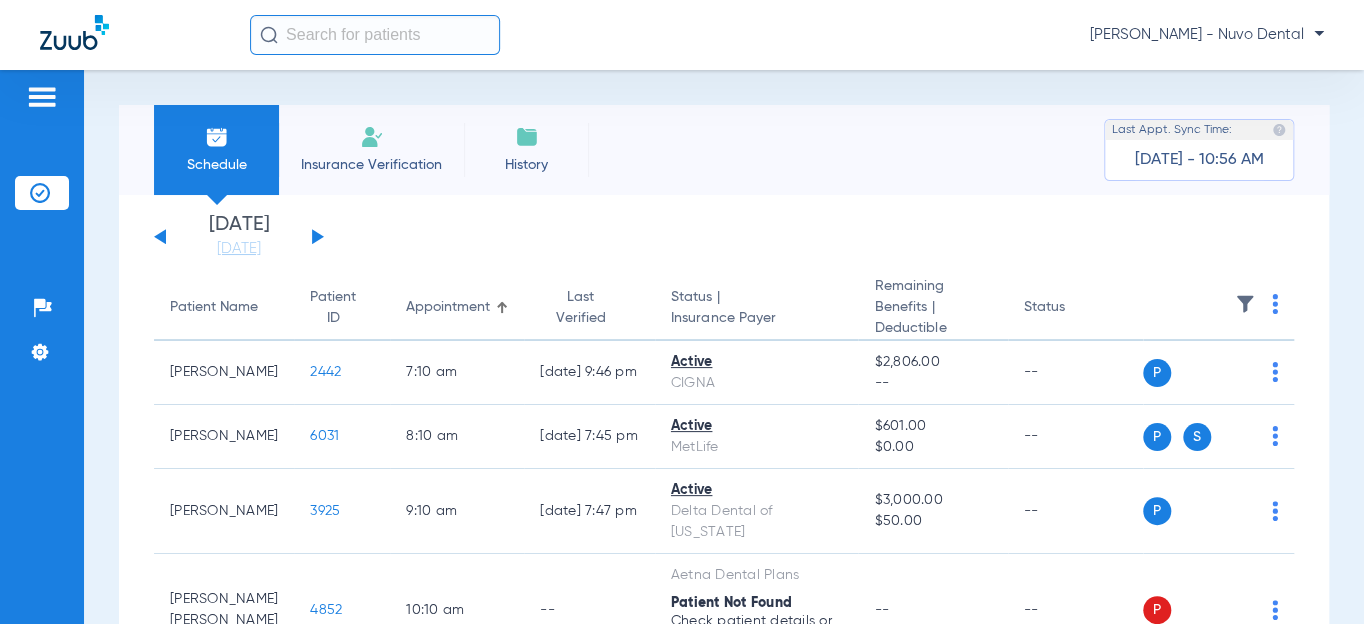 click 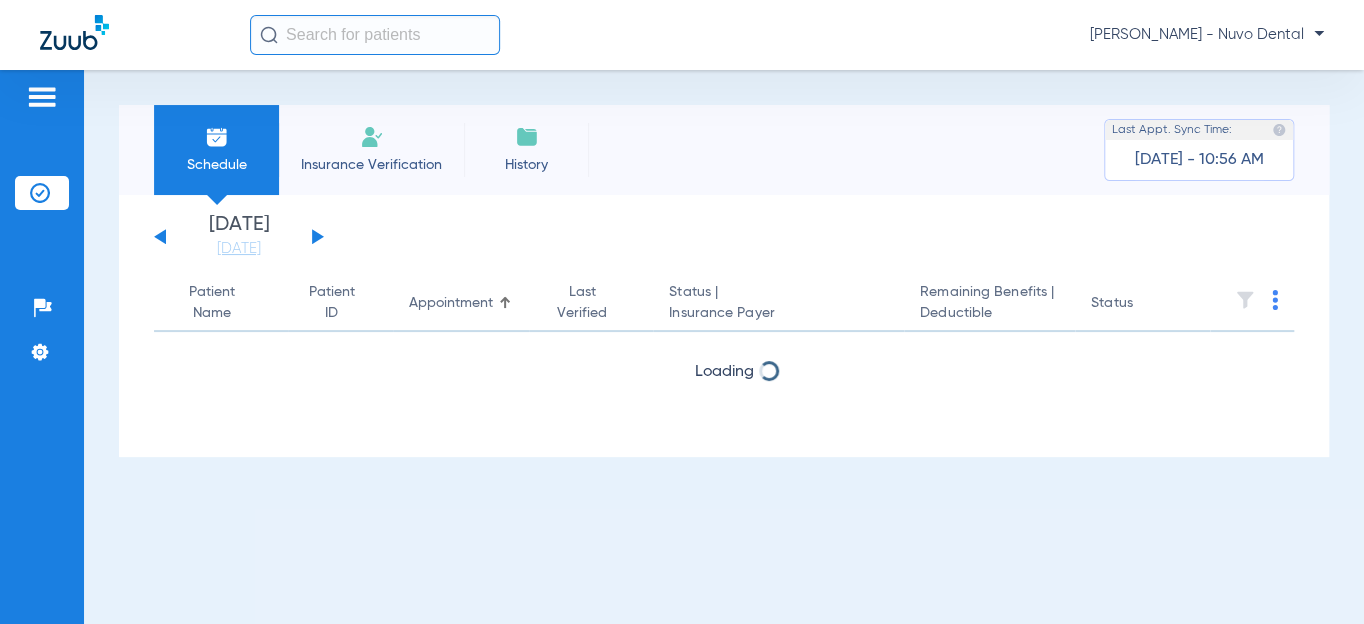 click 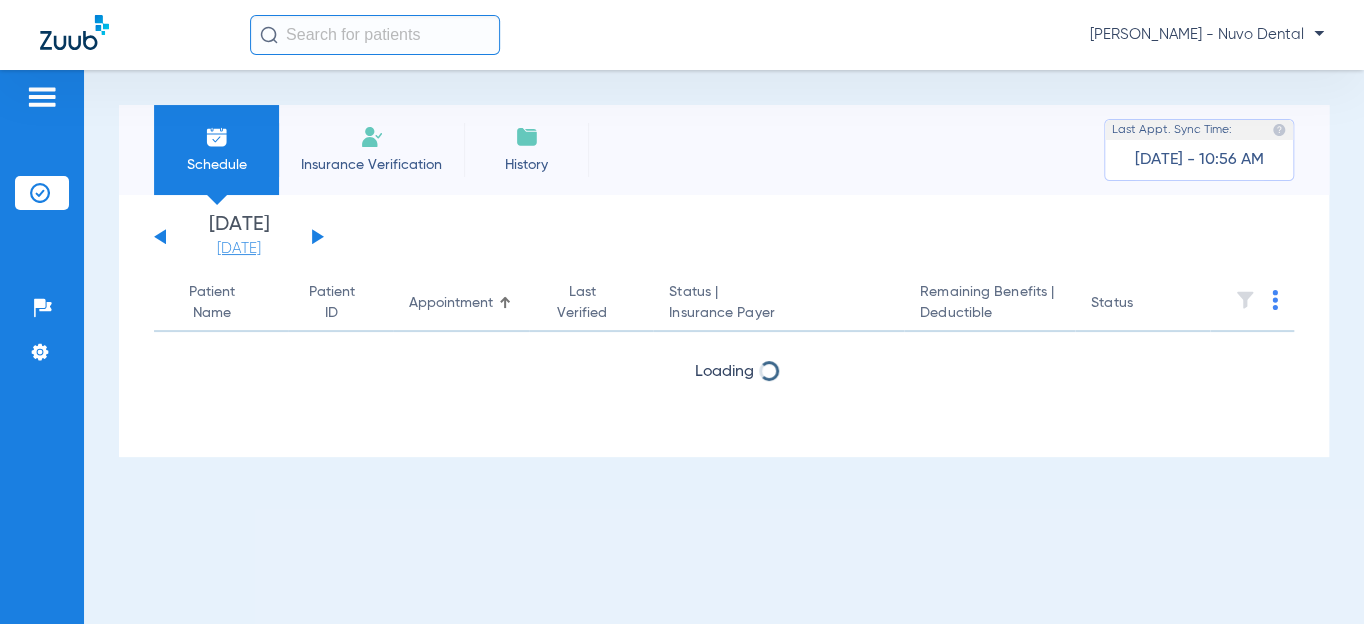 click on "[DATE]" 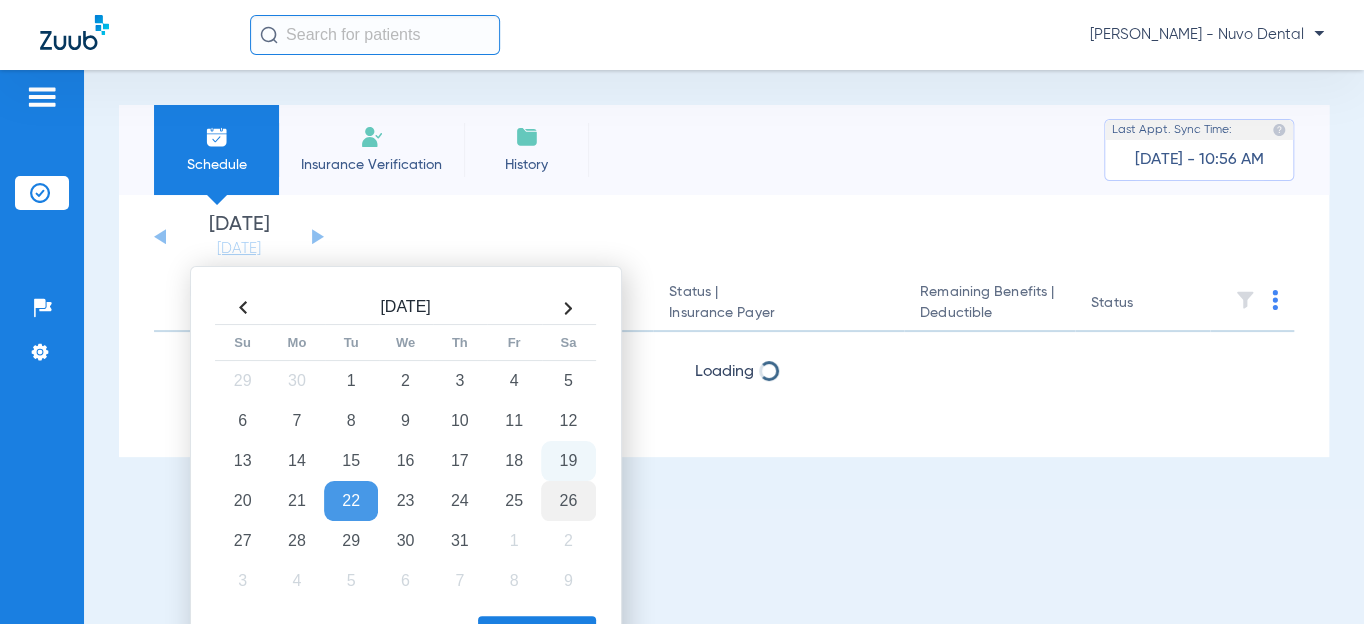 drag, startPoint x: 579, startPoint y: 461, endPoint x: 558, endPoint y: 507, distance: 50.566788 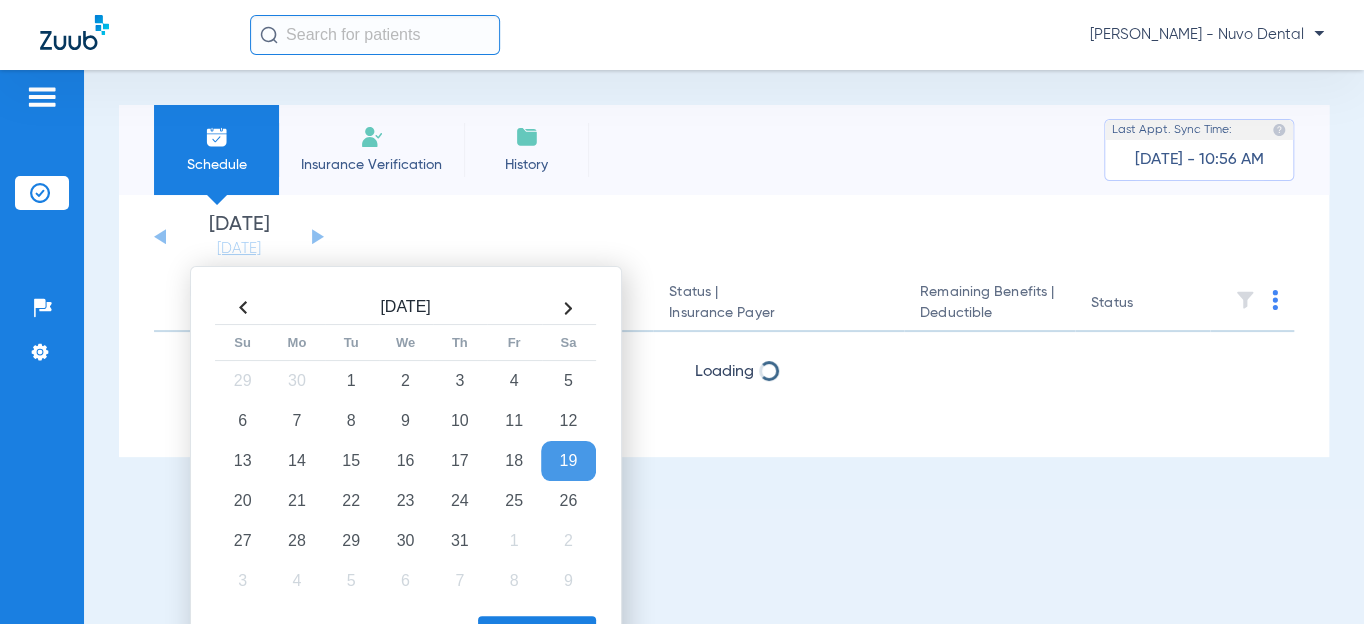 click on "Apply" 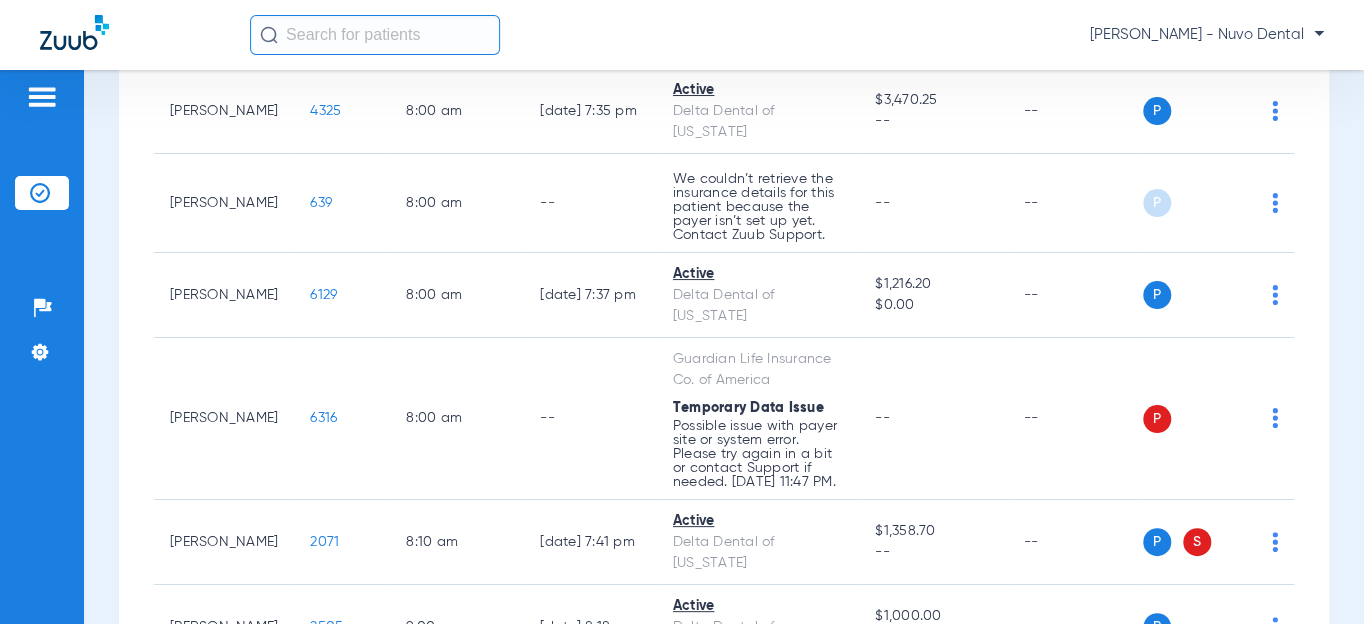 scroll, scrollTop: 0, scrollLeft: 0, axis: both 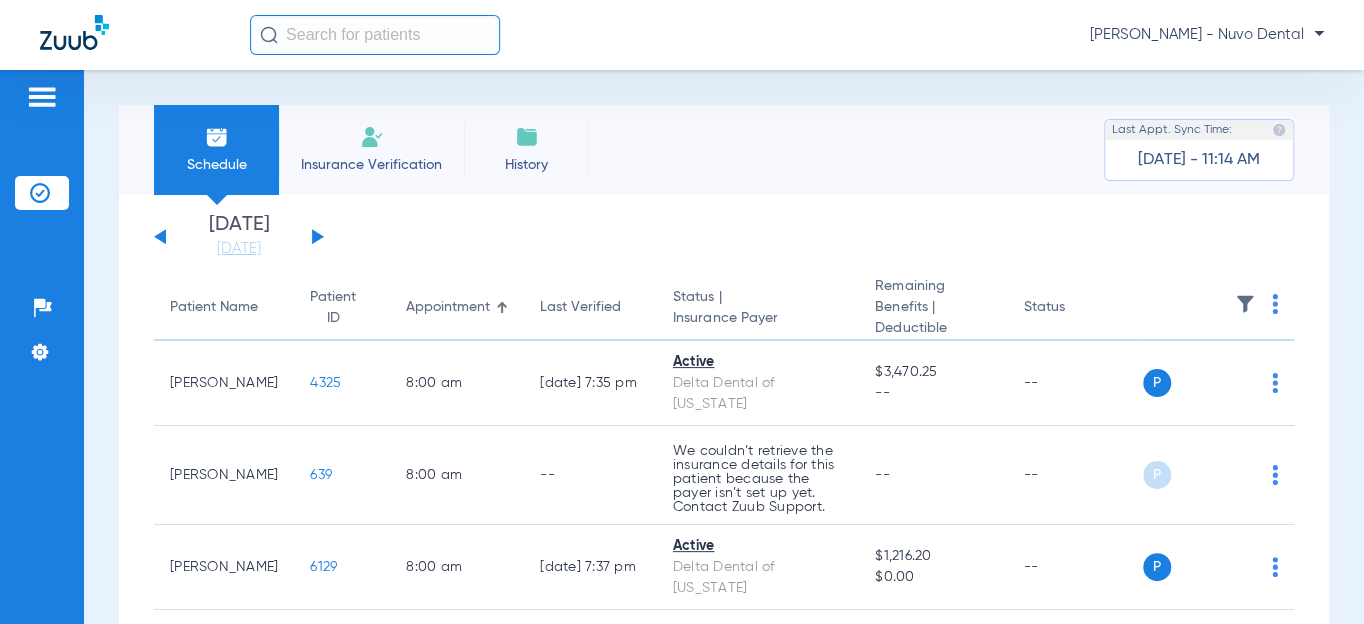 click on "Patient Name" 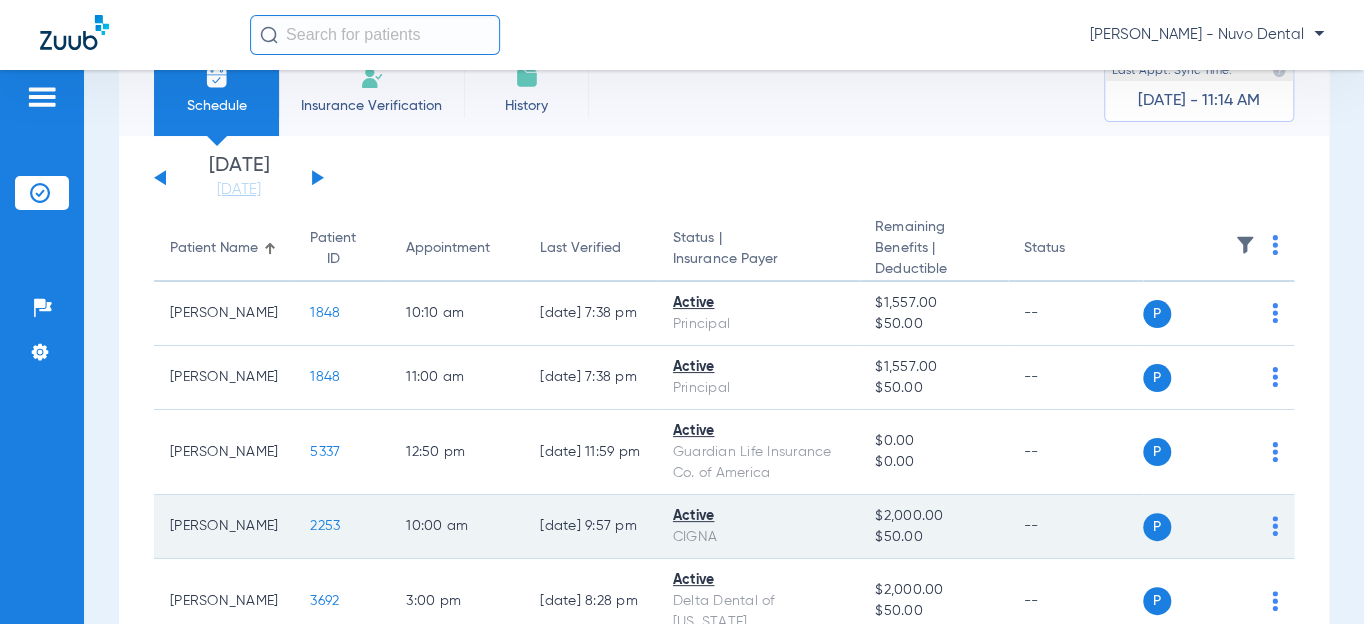 scroll, scrollTop: 90, scrollLeft: 0, axis: vertical 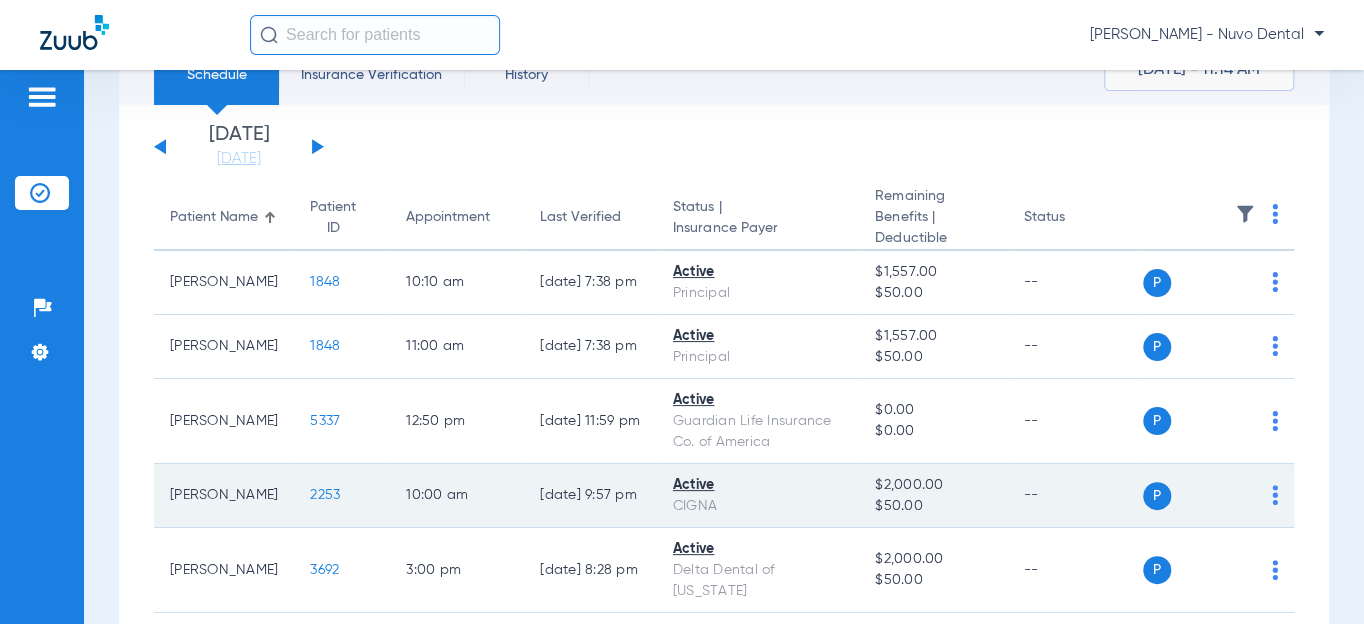 click on "2253" 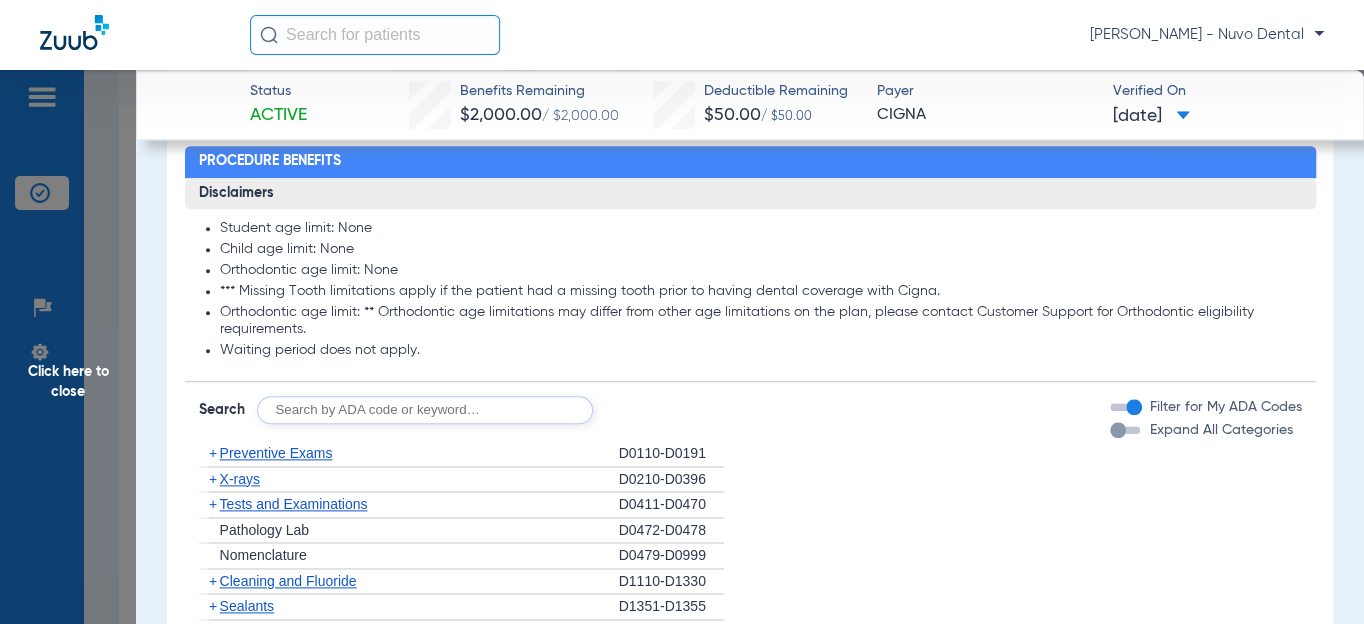 scroll, scrollTop: 1090, scrollLeft: 0, axis: vertical 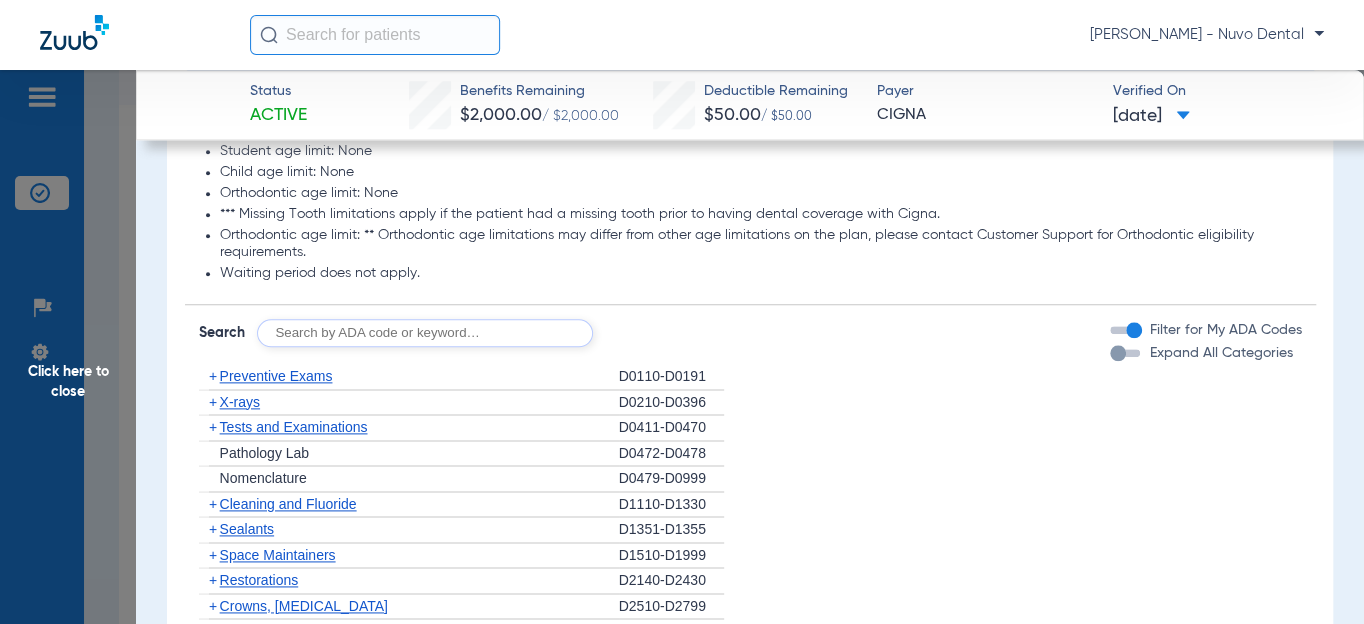 click 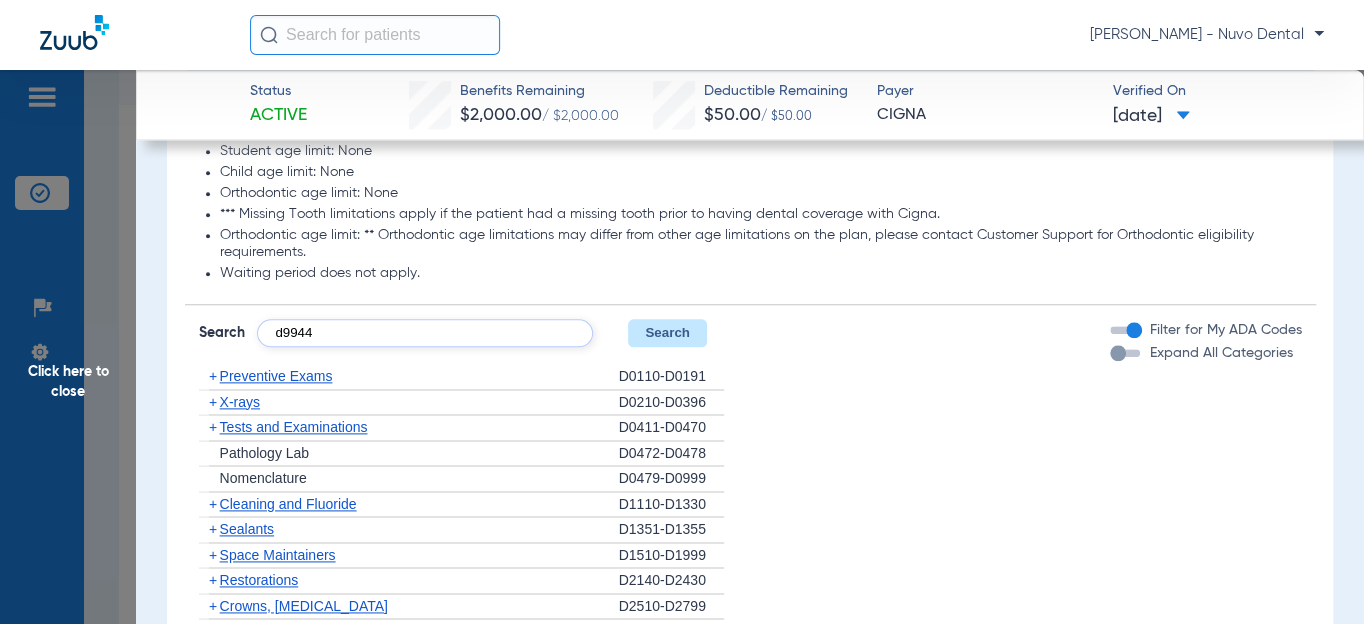 type on "d9944" 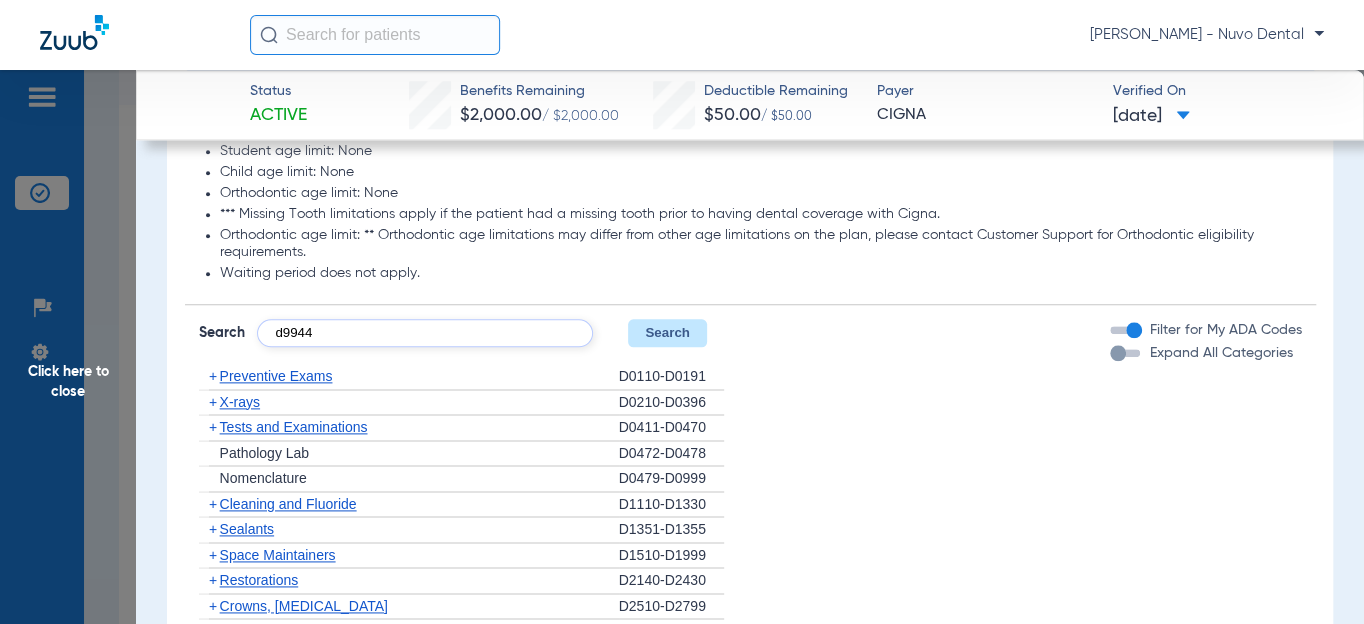click on "Search" 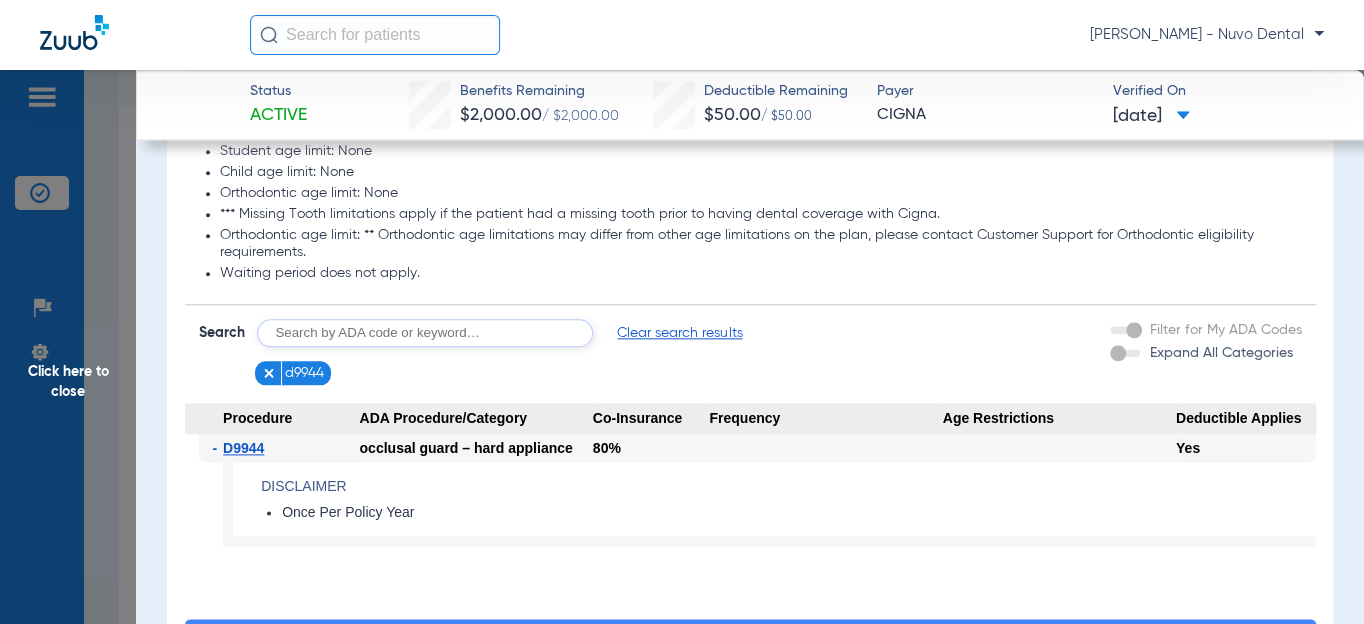 click on "Disclaimer Once Per Policy Year" 